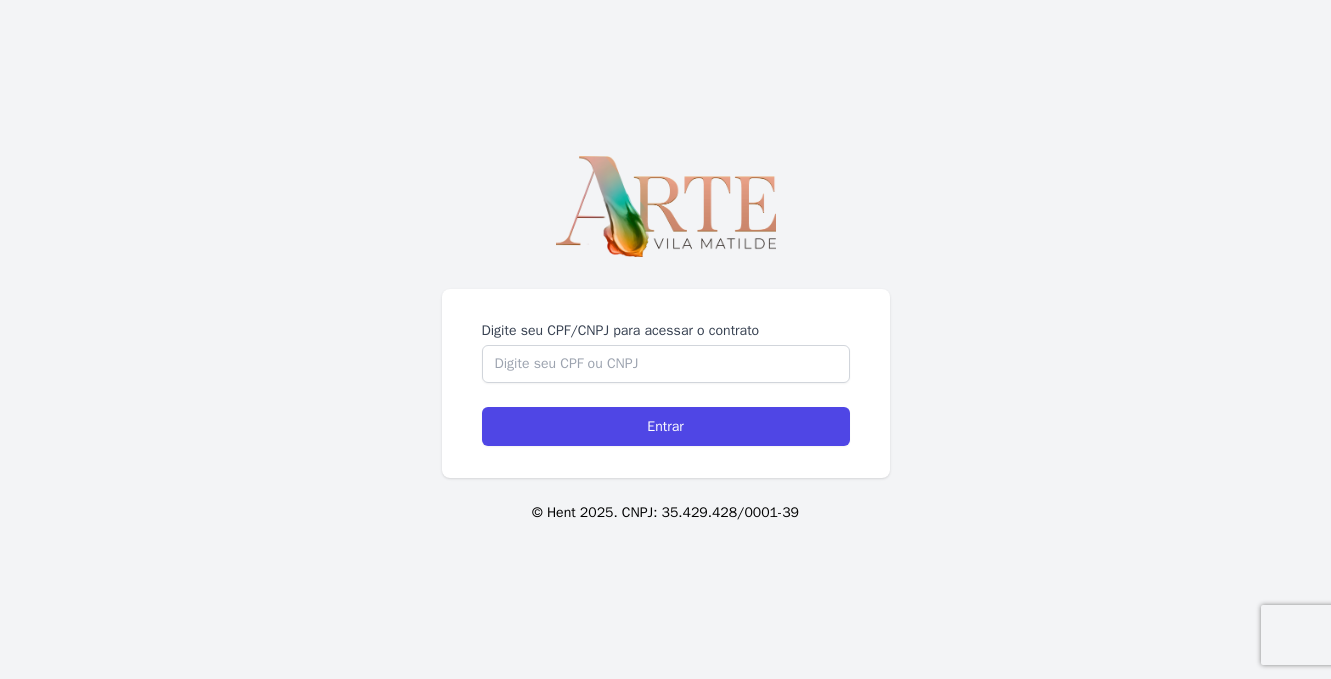 scroll, scrollTop: 0, scrollLeft: 0, axis: both 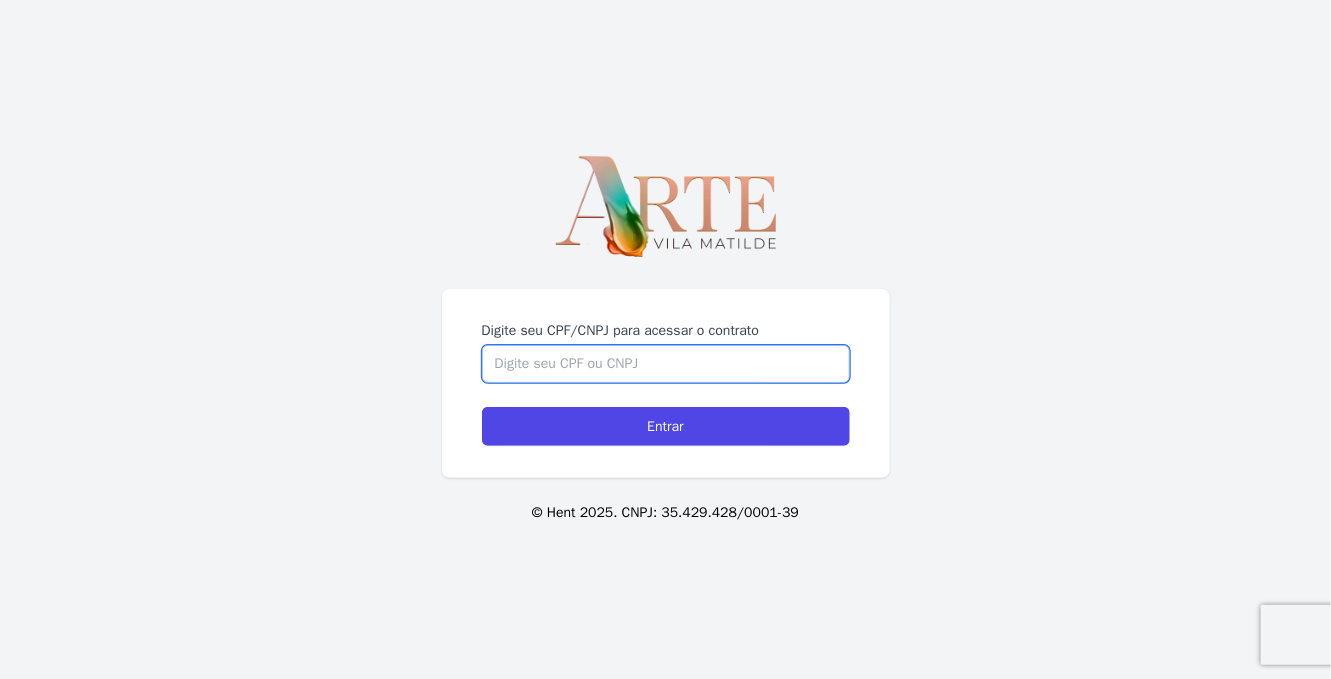 click on "Digite seu CPF/CNPJ para acessar o contrato" at bounding box center [666, 364] 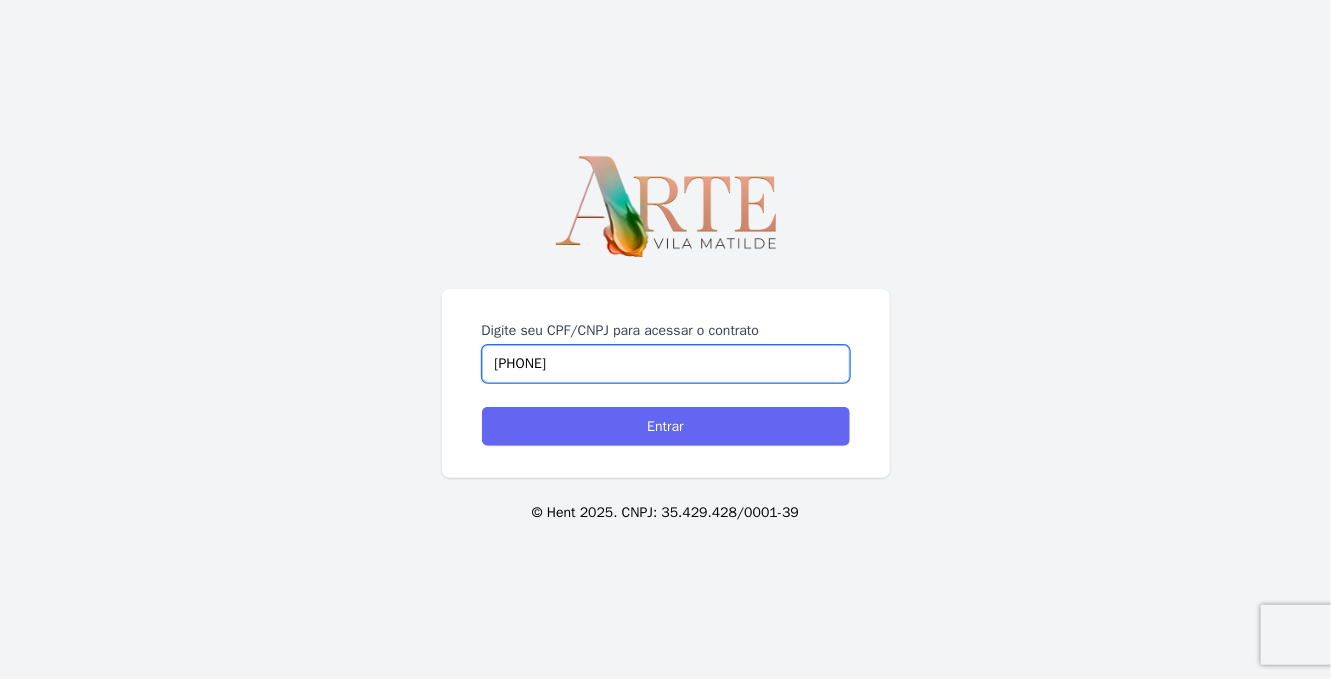 type on "90011538449" 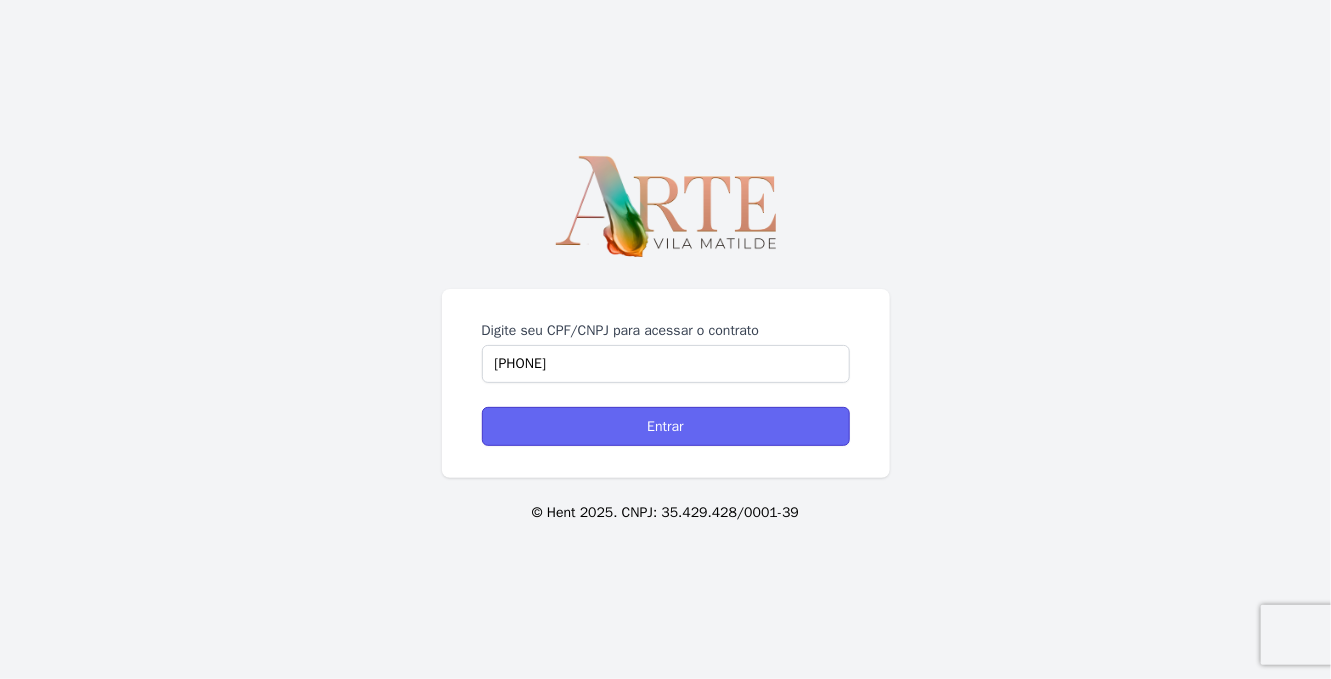 click on "Entrar" at bounding box center [666, 426] 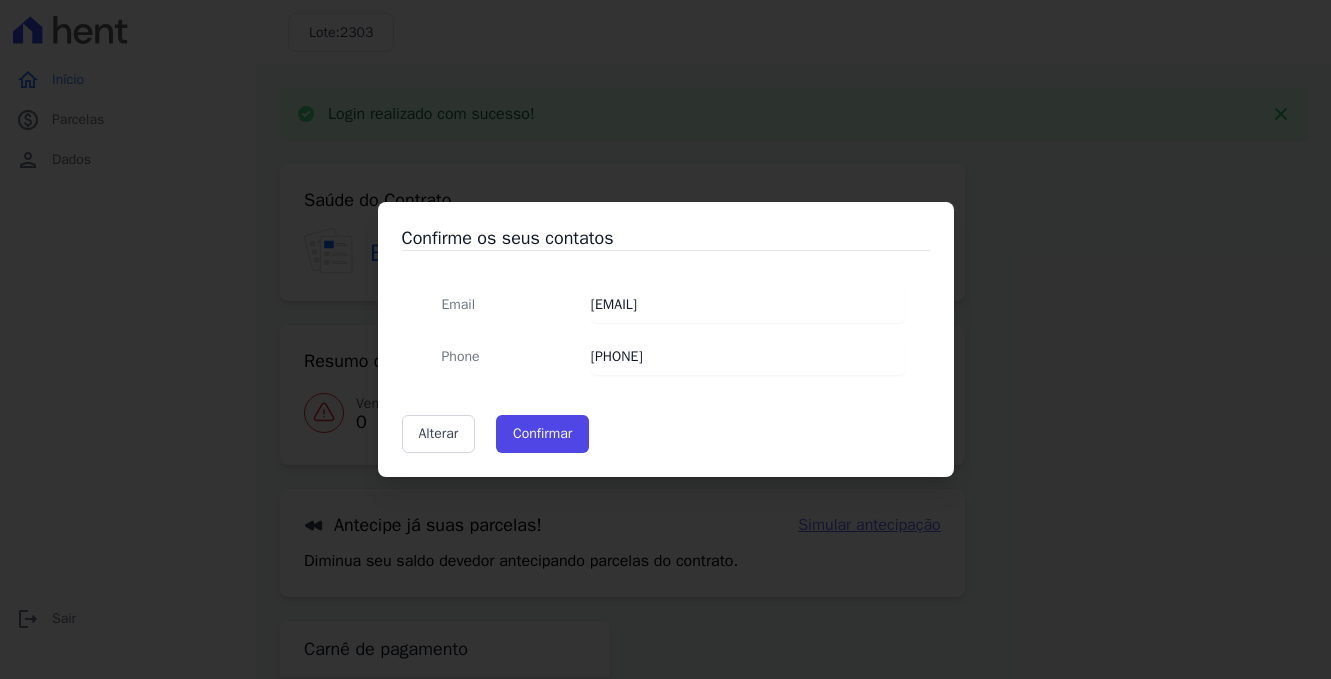 scroll, scrollTop: 0, scrollLeft: 0, axis: both 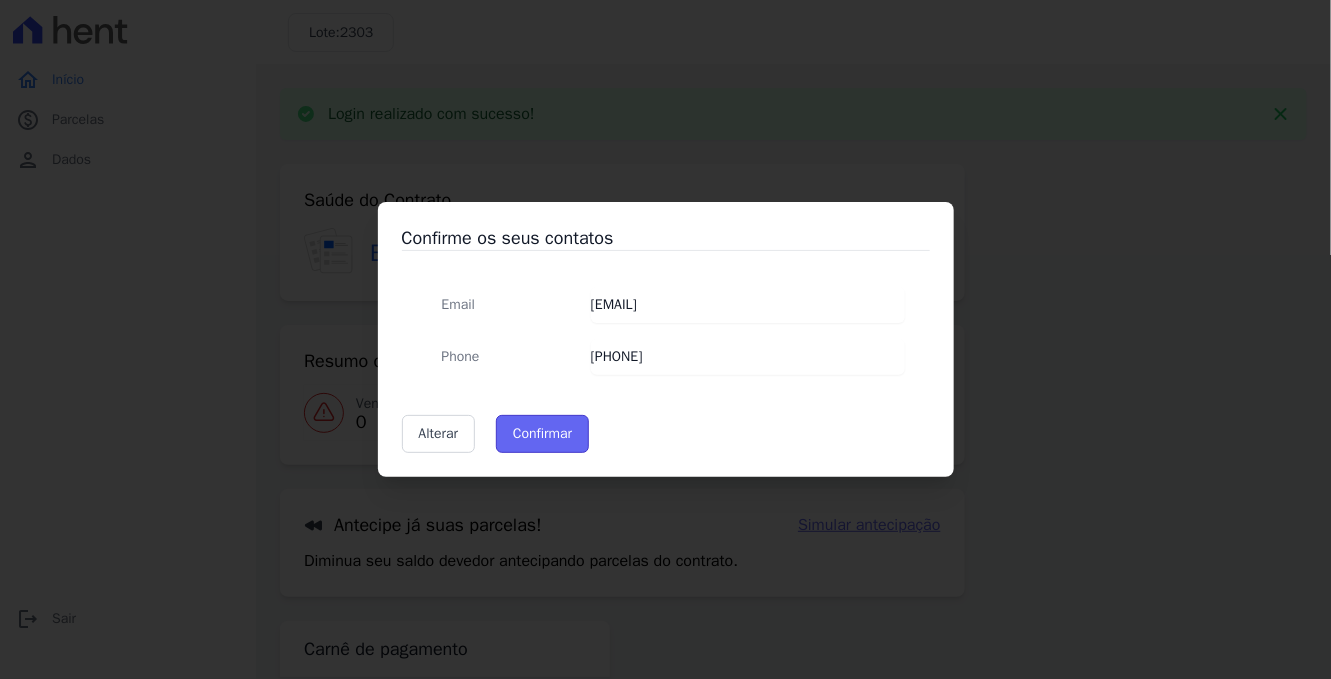 click on "Confirmar" at bounding box center (542, 434) 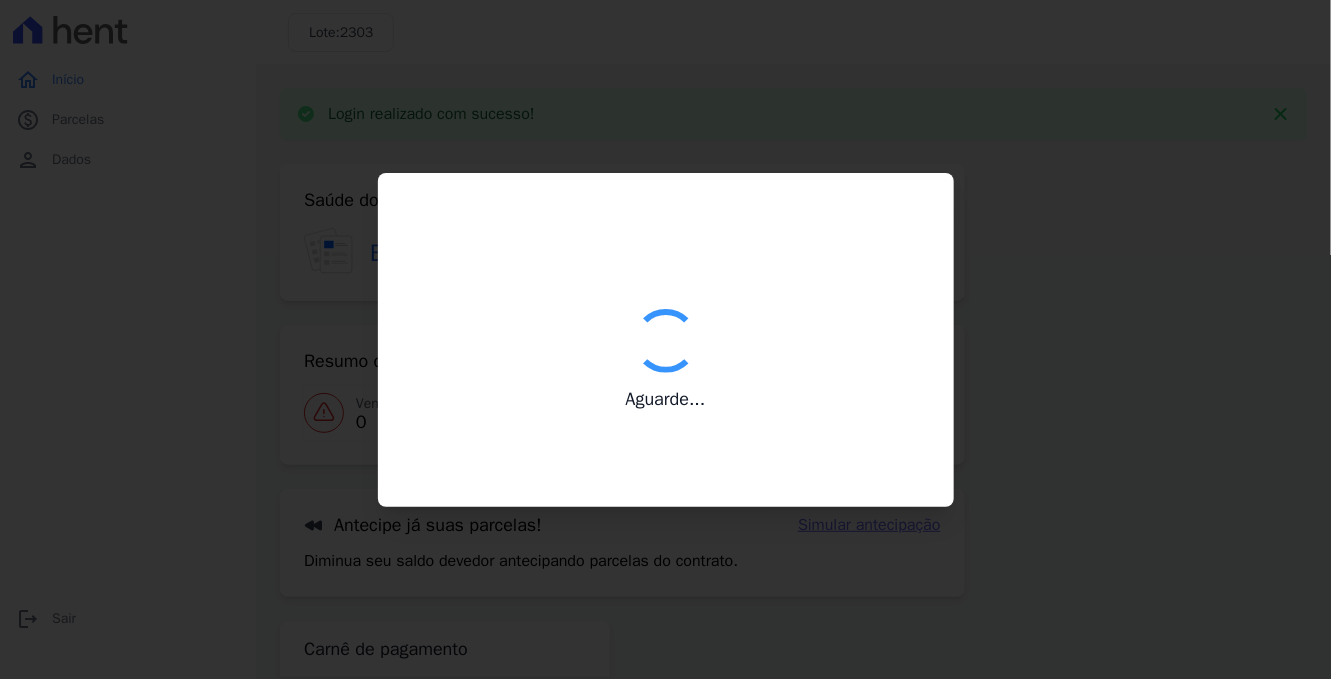 type on "Contatos confirmados com sucesso." 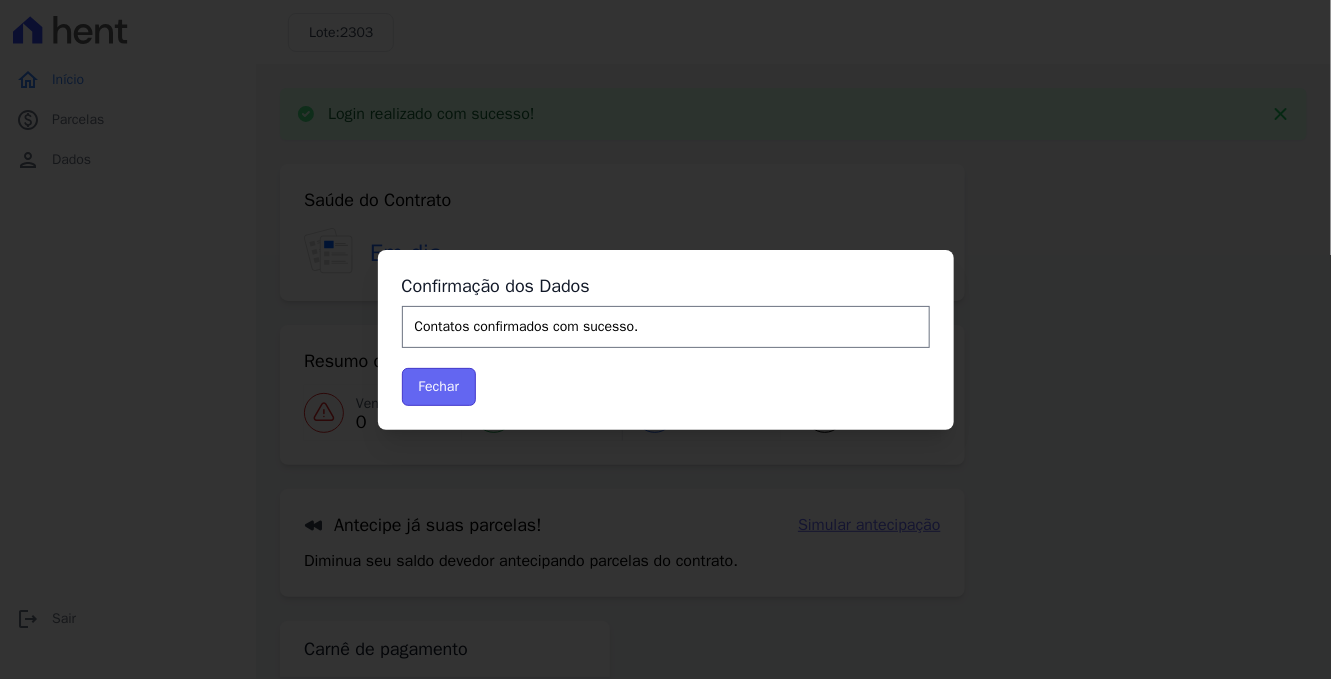 click on "Fechar" at bounding box center [439, 387] 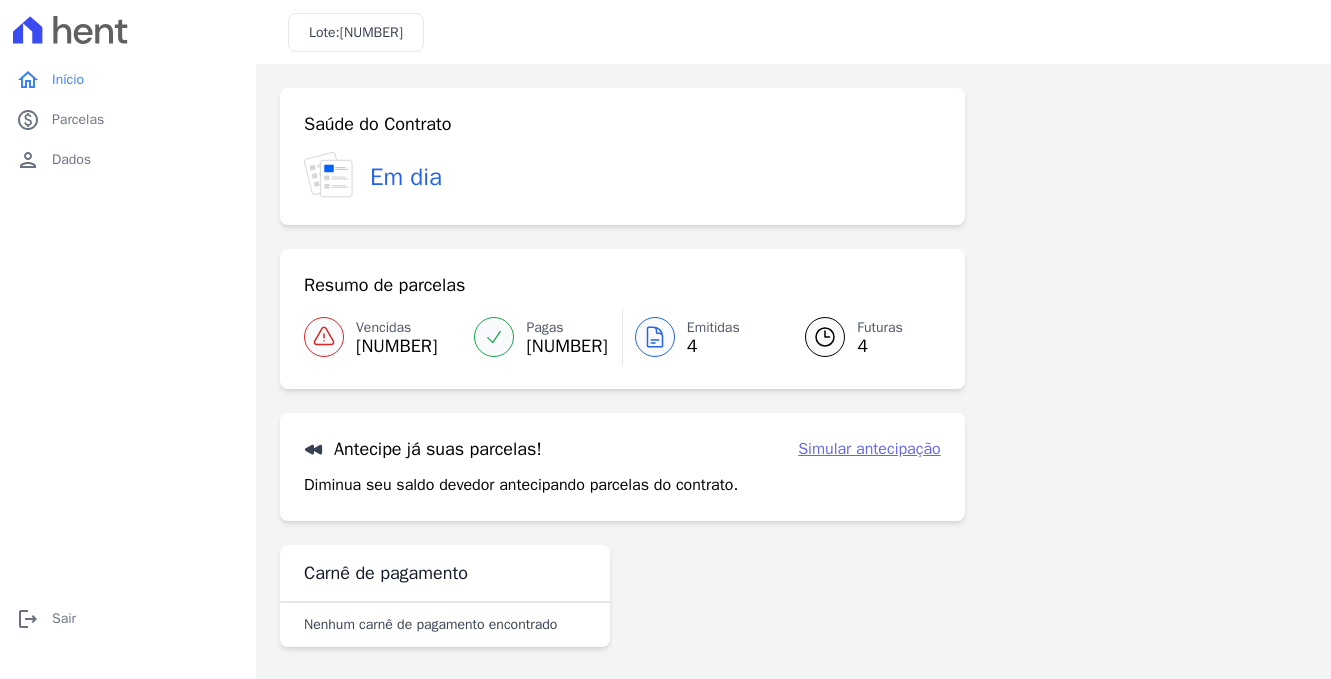 scroll, scrollTop: 0, scrollLeft: 0, axis: both 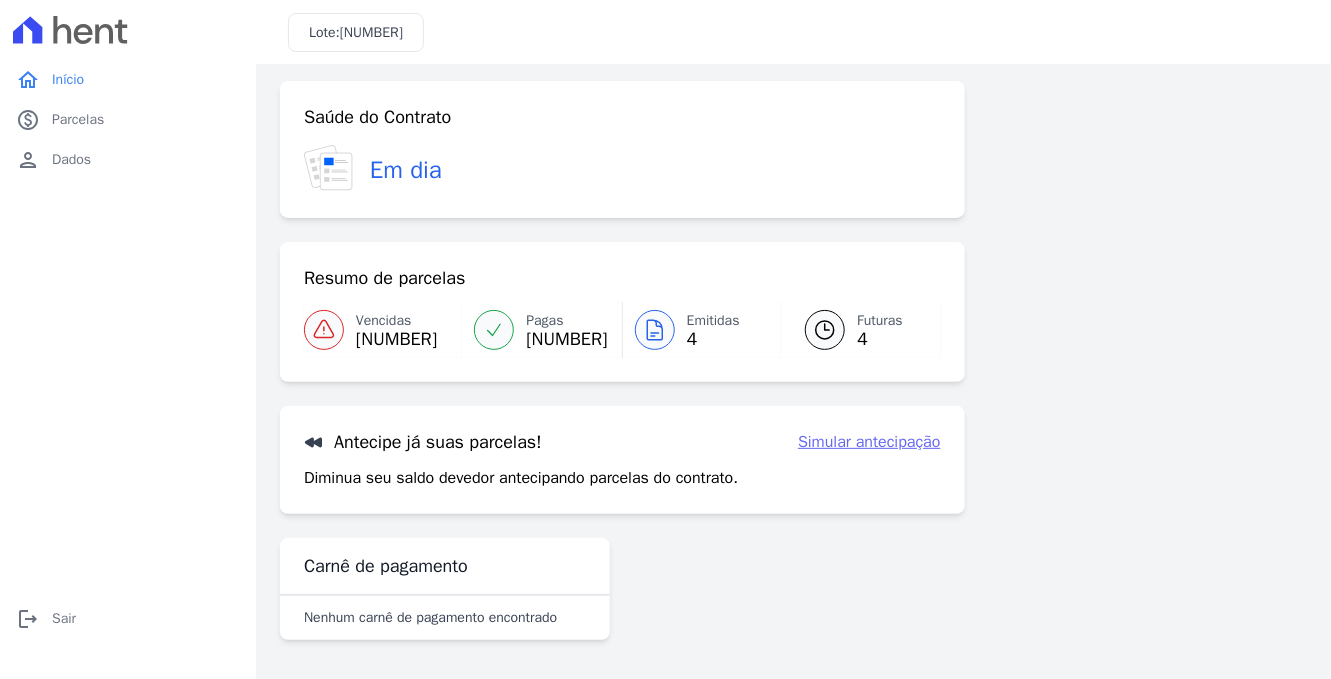 click on "Simular antecipação" at bounding box center [869, 442] 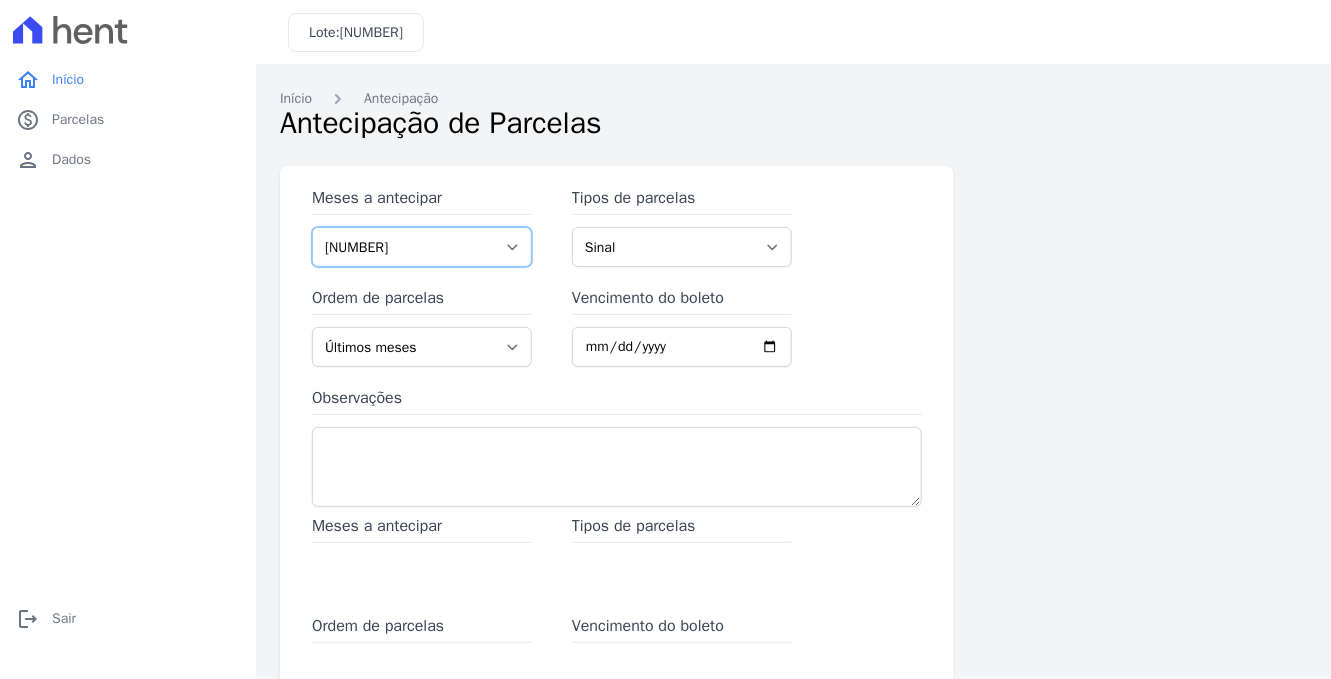 click on "1
2
3
4
5
6
7
8
9
10
11
12
13
14
15
16
17
18
19
20
21
22
23
24
25
26
27
28
29
30
31" at bounding box center [422, 247] 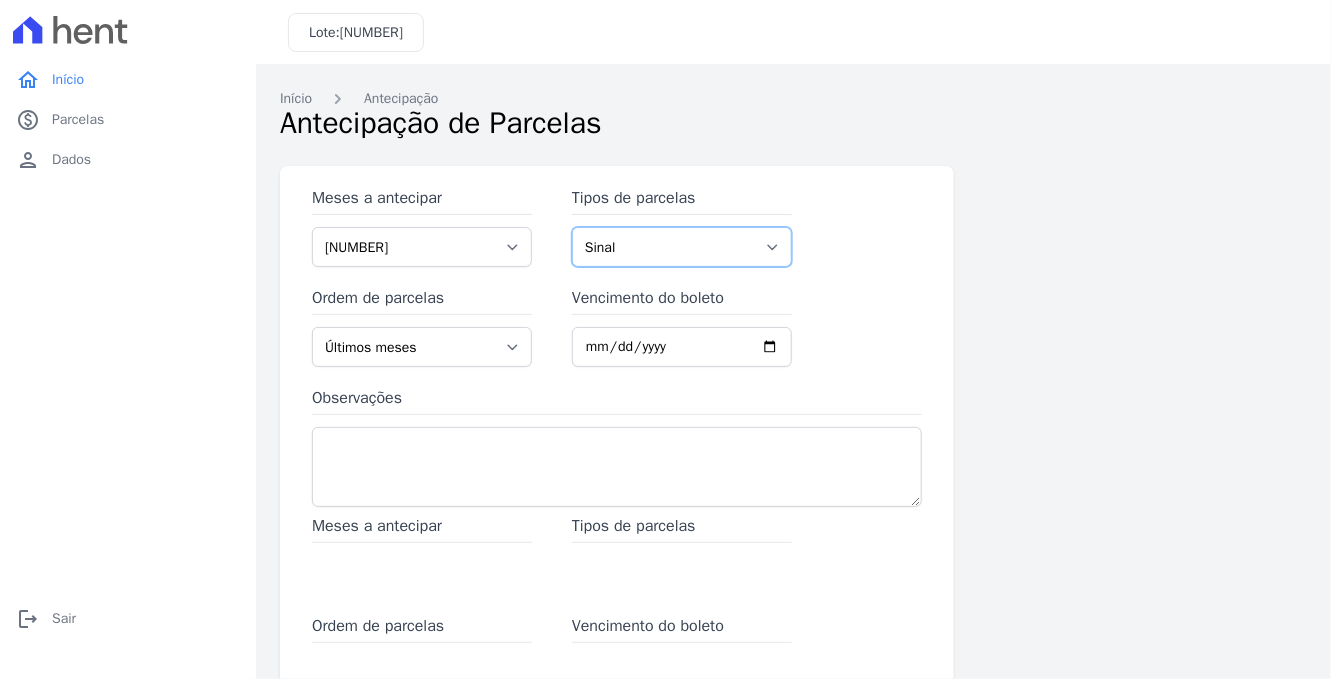 click on "Sinal
Parcela Normal
Intercalada
Parcela do Cliente
Financiamento CEF" at bounding box center [682, 247] 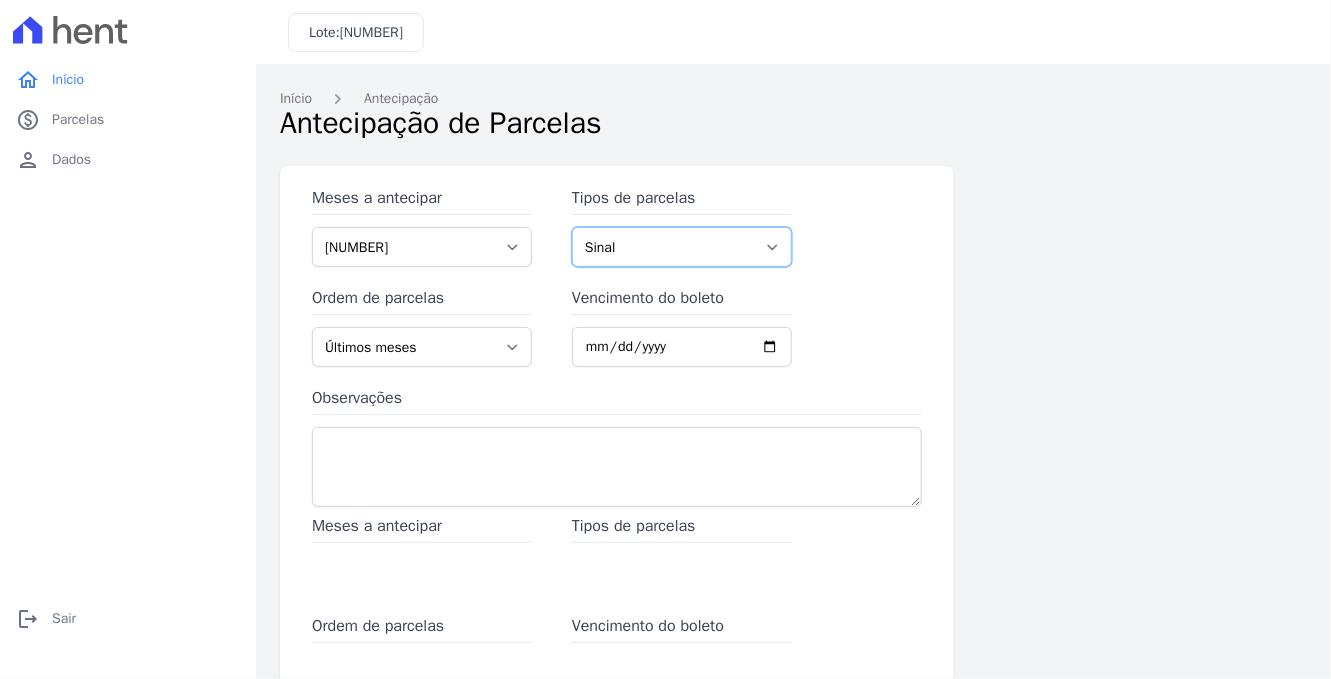 select on "customer" 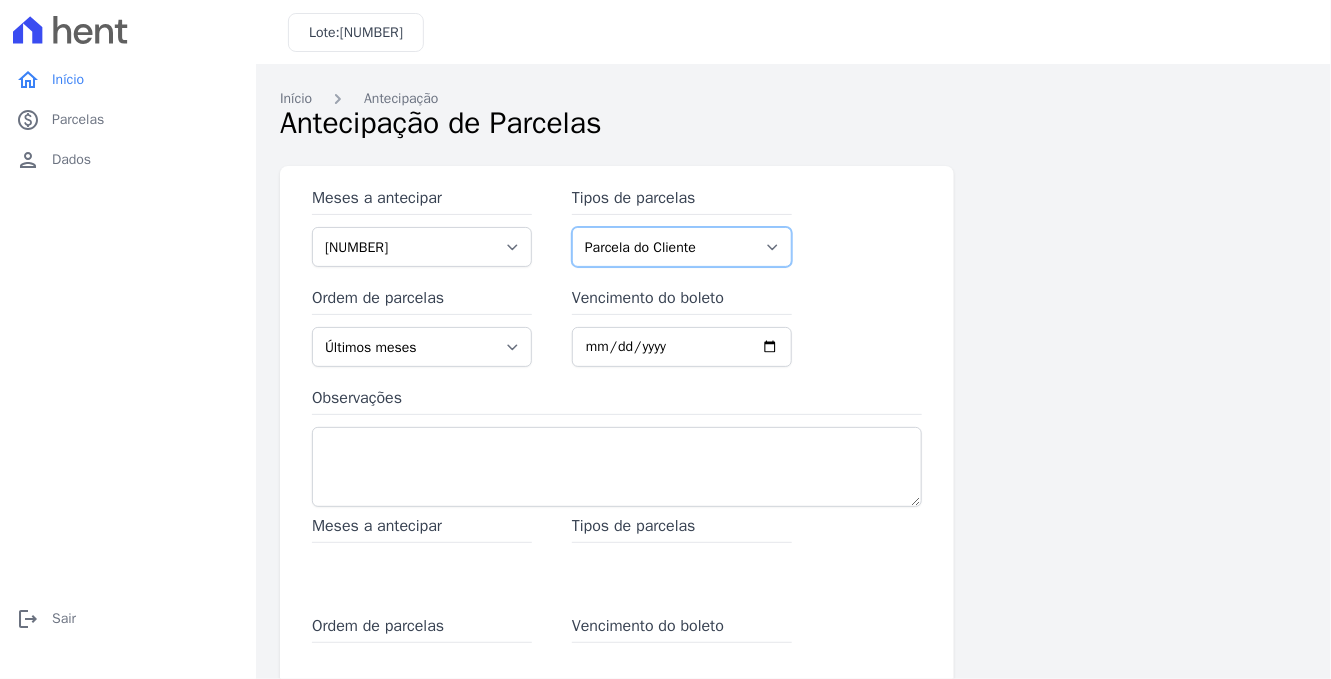 click on "Sinal
Parcela Normal
Intercalada
Parcela do Cliente
Financiamento CEF" at bounding box center [682, 247] 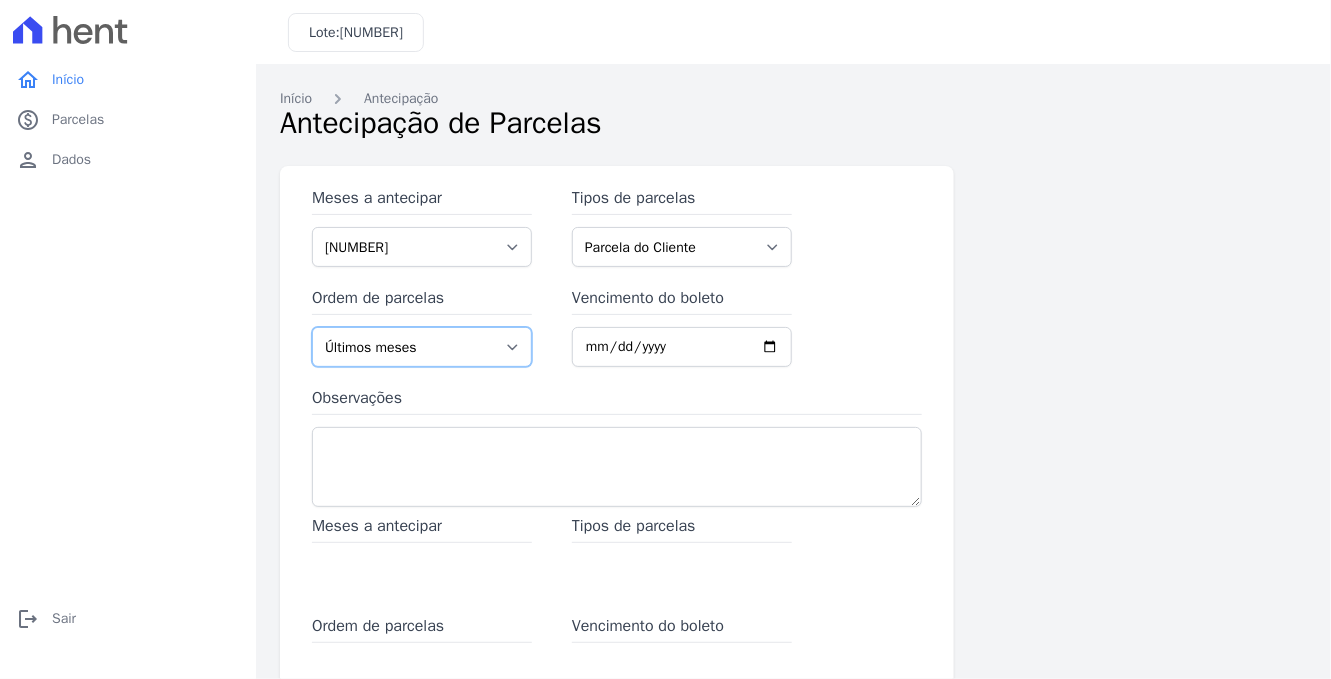 click on "Últimos meses
Primeiros meses" at bounding box center (422, 347) 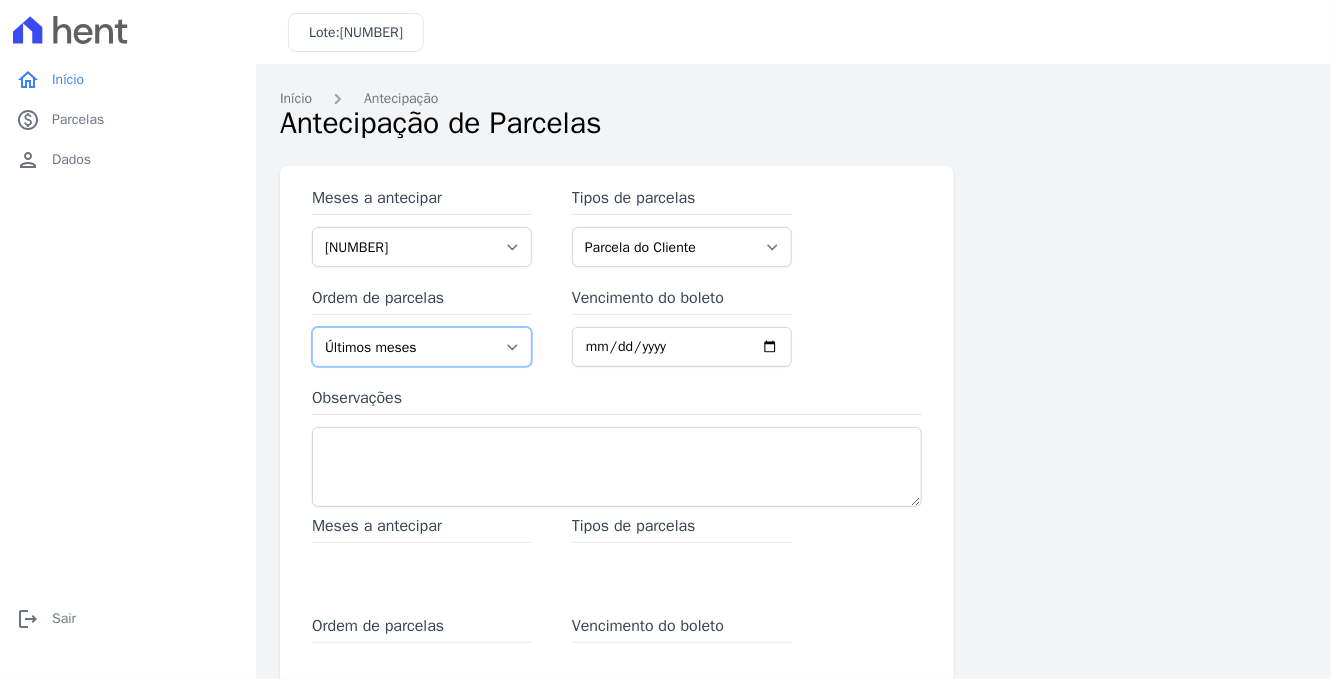 click on "Últimos meses
Primeiros meses" at bounding box center [422, 347] 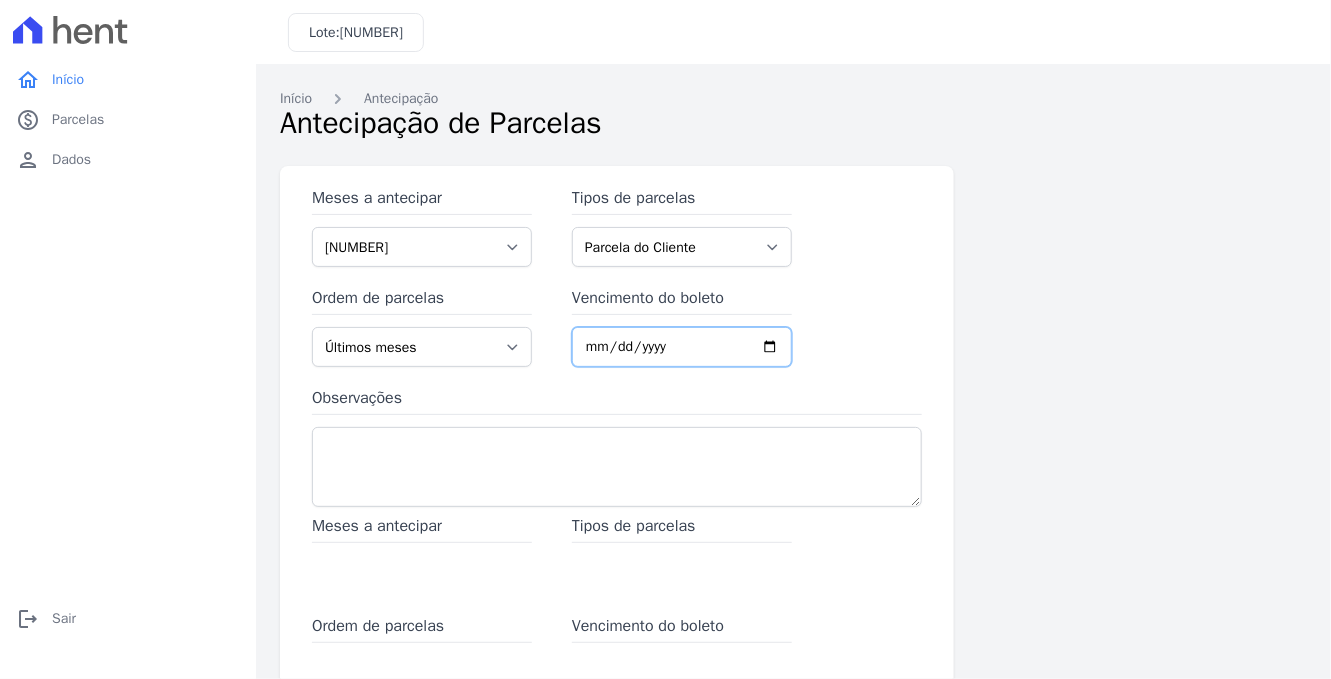 click on "Vencimento do boleto" at bounding box center [682, 347] 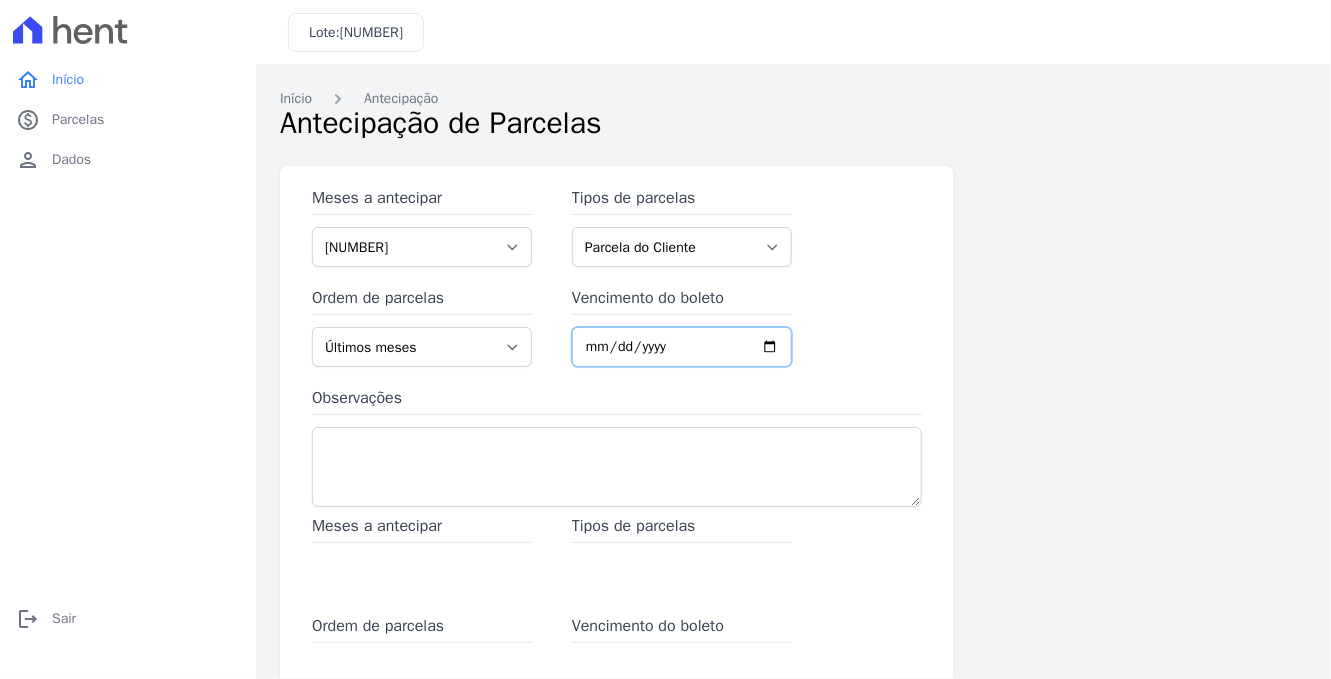 type on "[YYYY]-[MM]-[DD]" 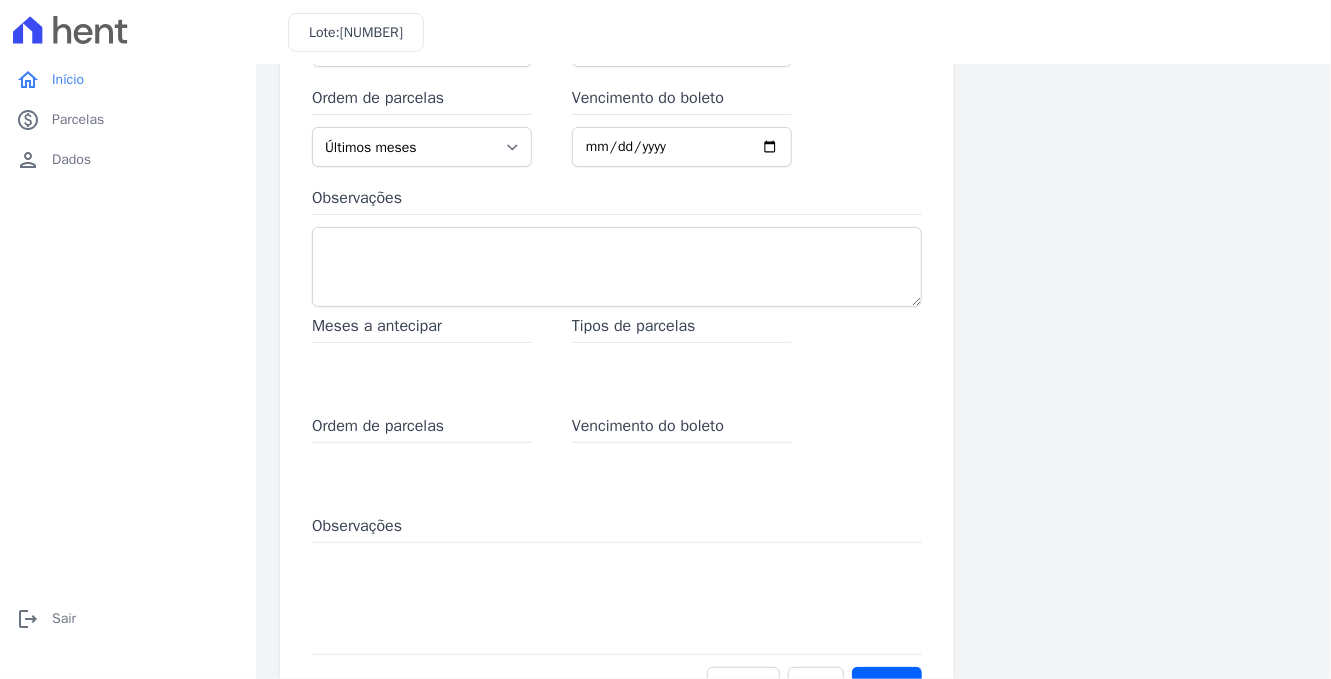 click on "Meses a antecipar" at bounding box center (422, 328) 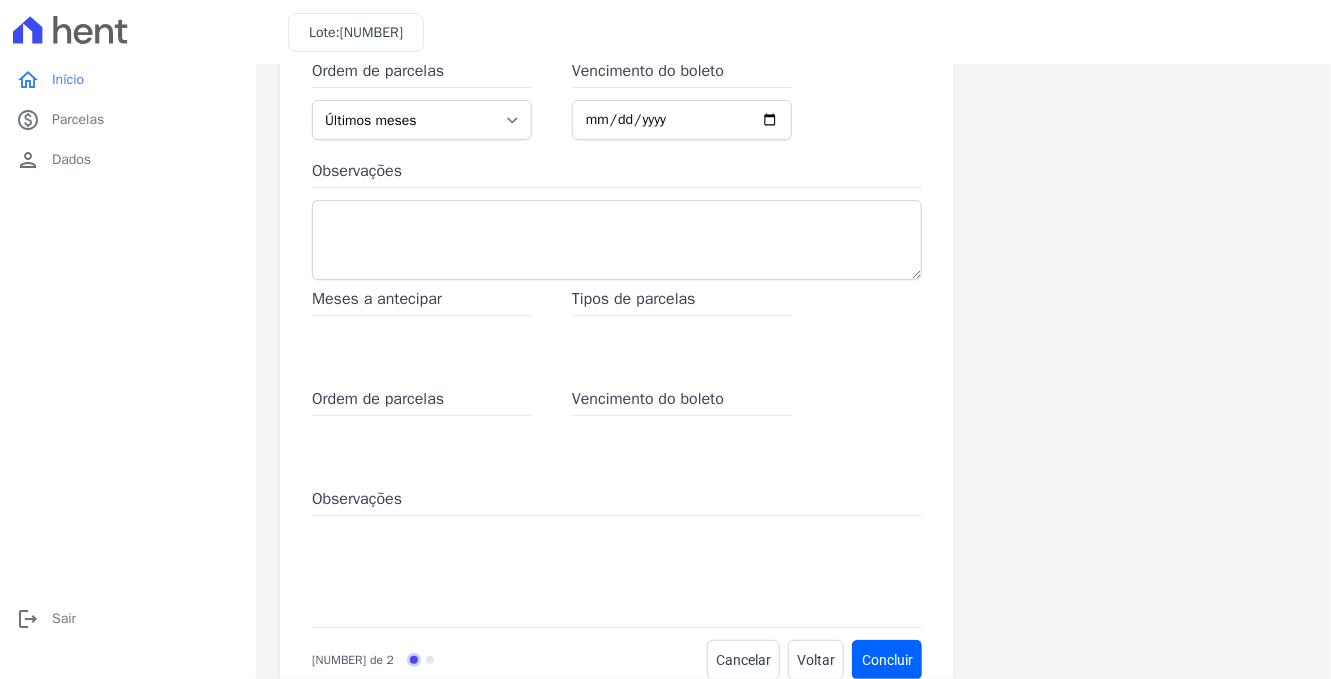 scroll, scrollTop: 272, scrollLeft: 0, axis: vertical 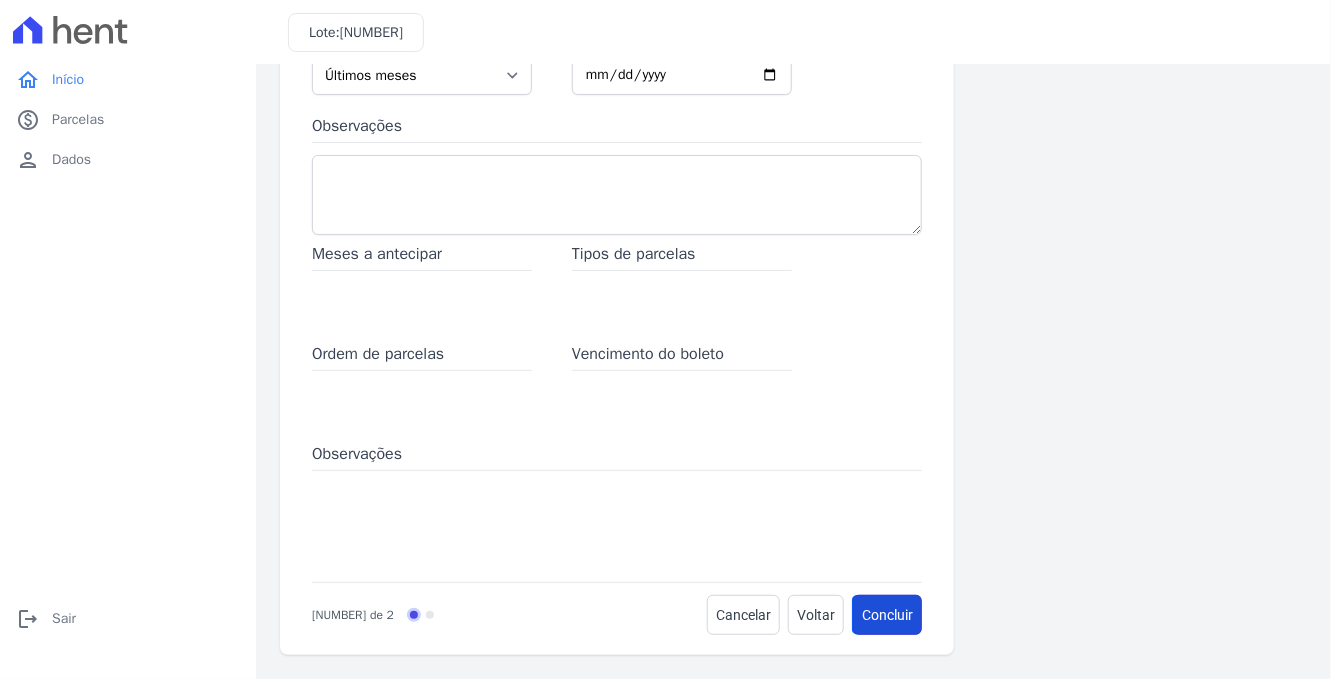 click on "Concluir" at bounding box center (887, 615) 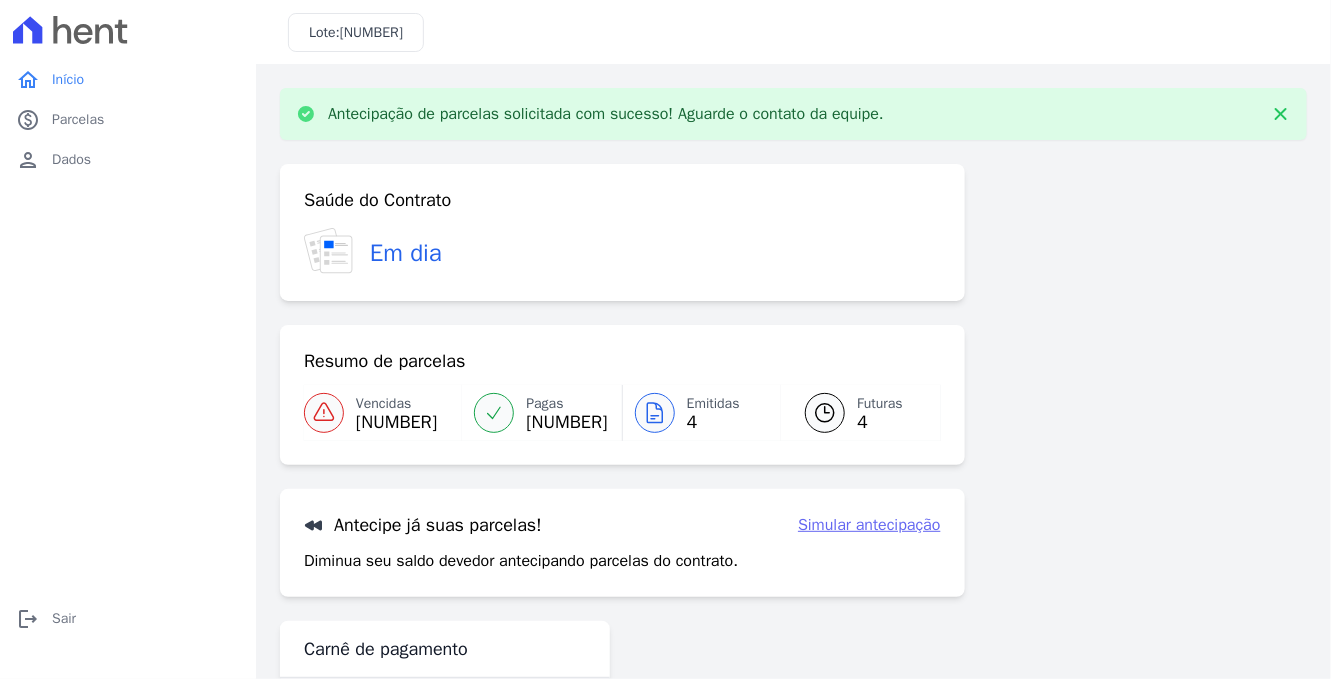 scroll, scrollTop: 84, scrollLeft: 0, axis: vertical 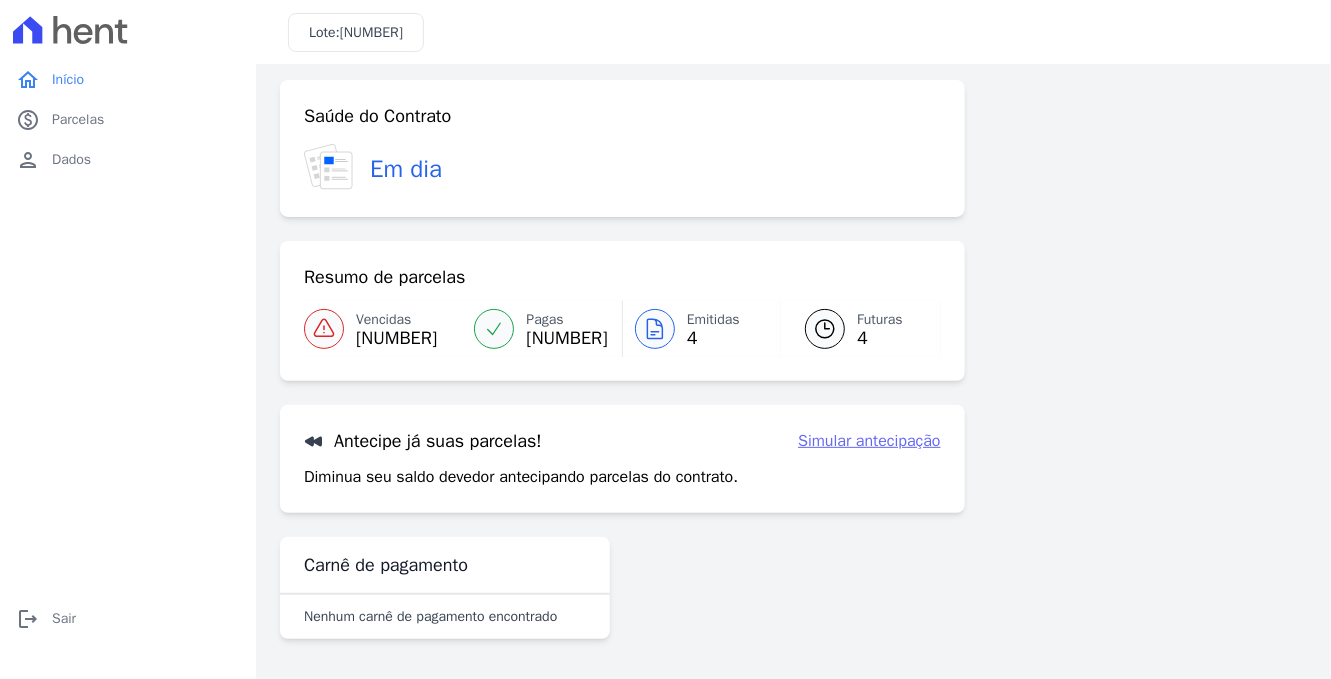 click on "Nenhum carnê de pagamento encontrado" at bounding box center [430, 617] 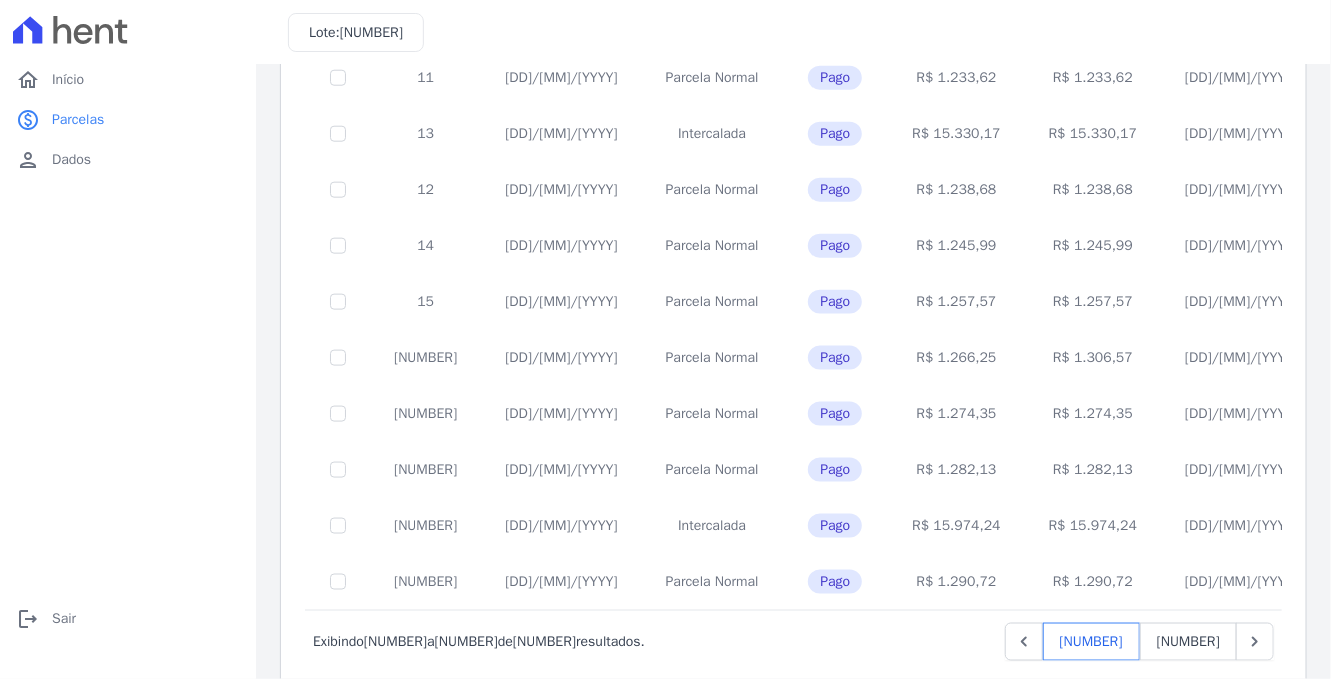 scroll, scrollTop: 843, scrollLeft: 0, axis: vertical 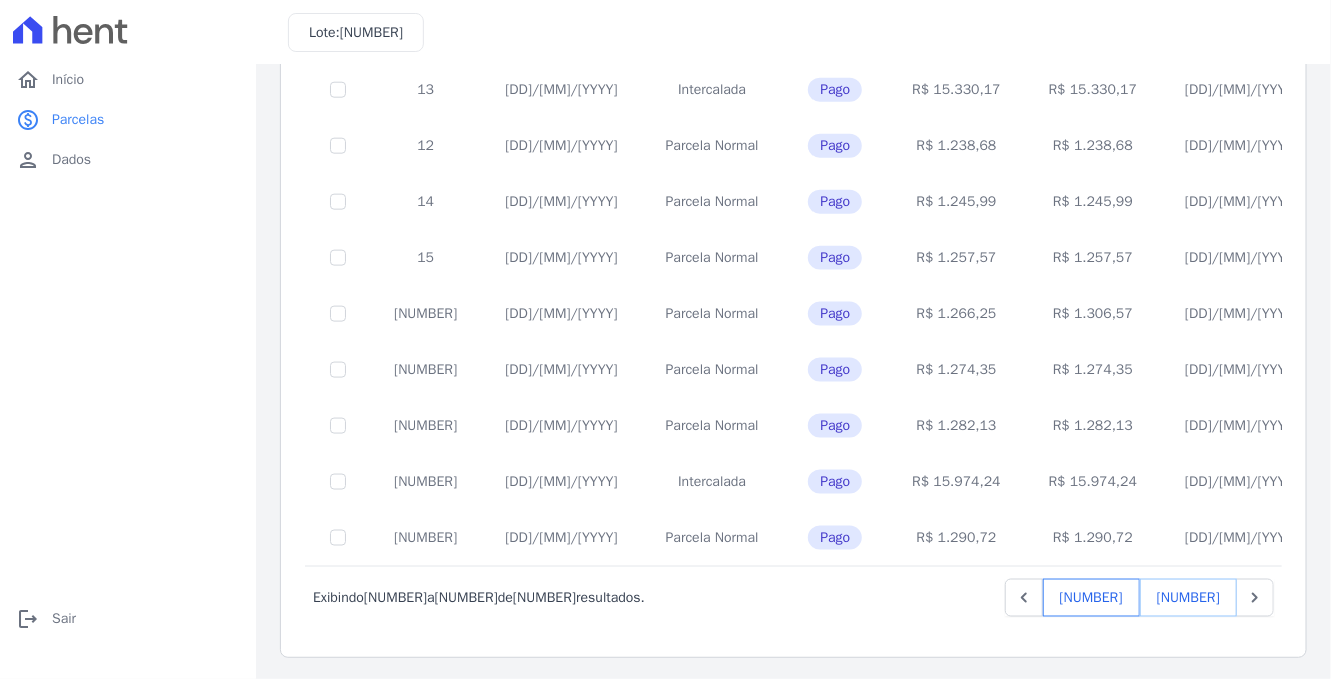 click on "[NUMBER]" at bounding box center [1188, 598] 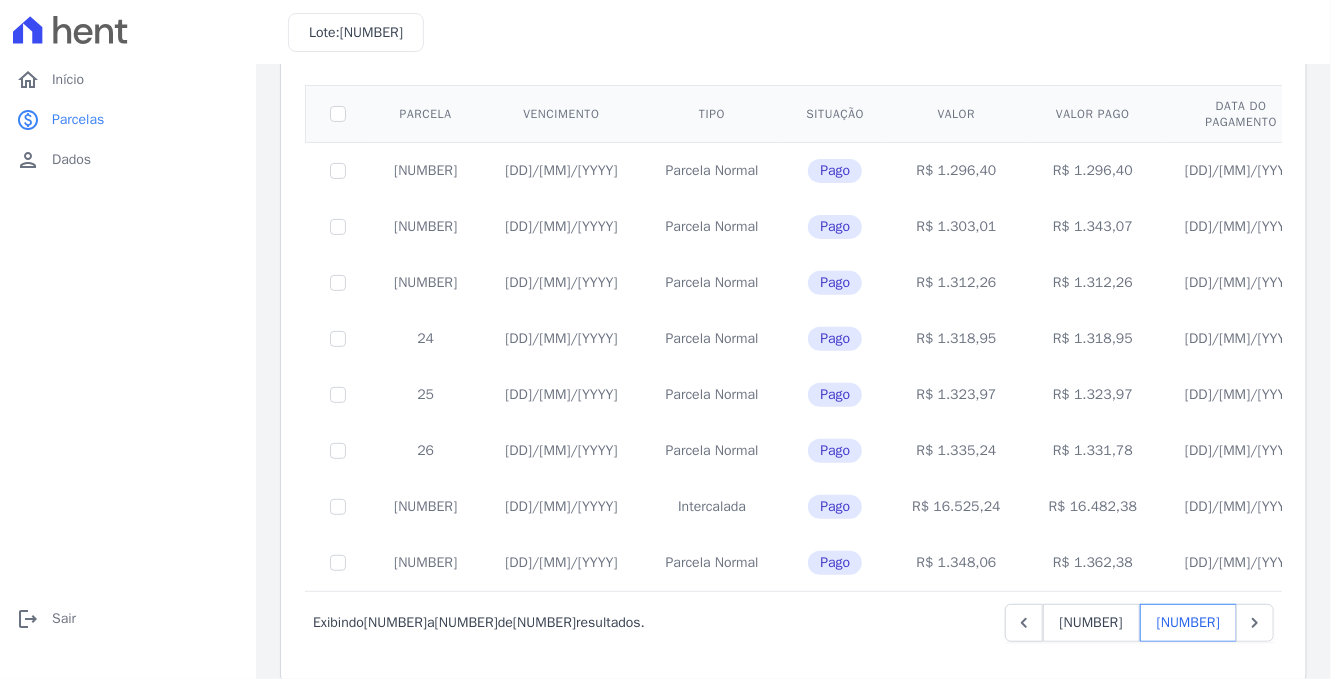 scroll, scrollTop: 171, scrollLeft: 0, axis: vertical 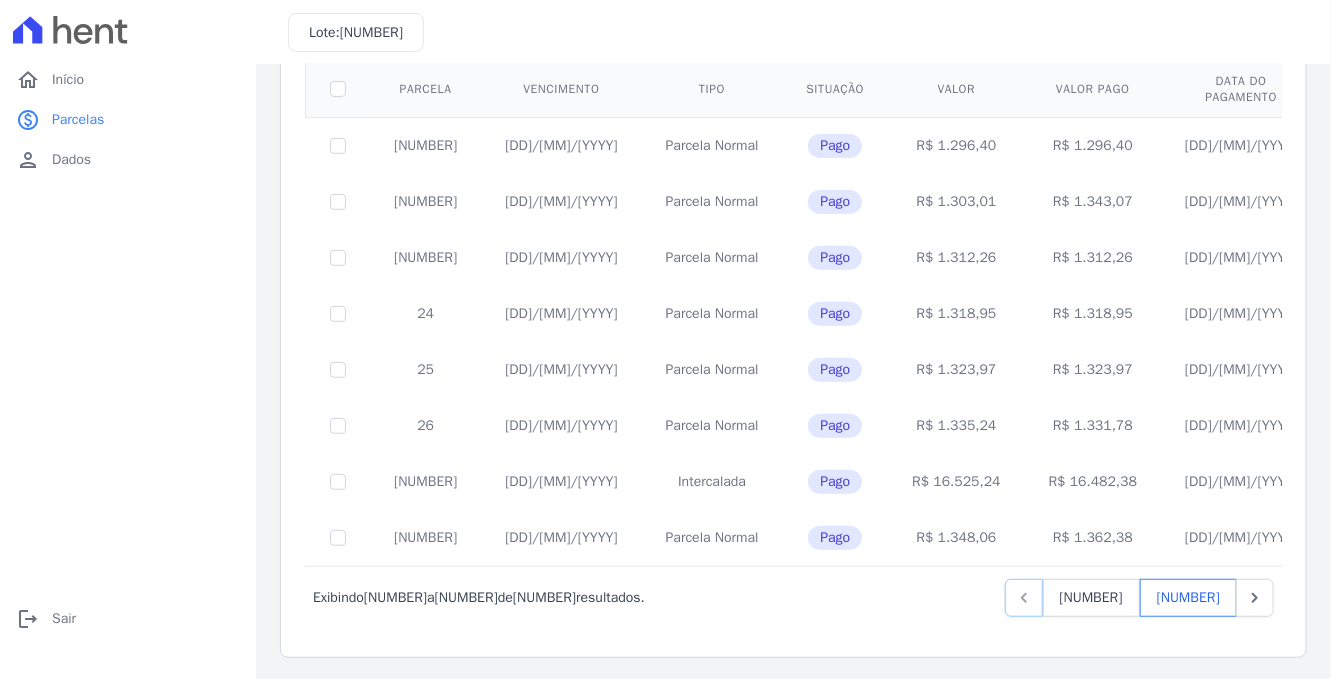 click 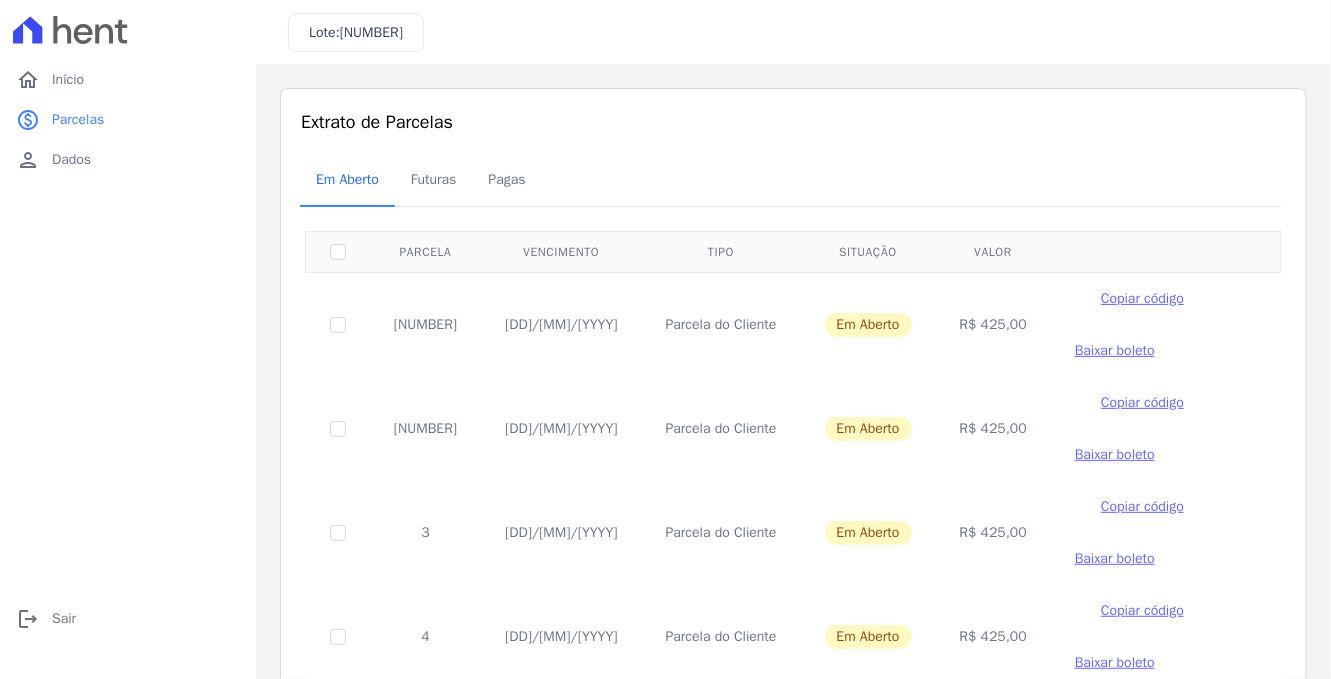 click on "Baixar boleto" at bounding box center (1115, 350) 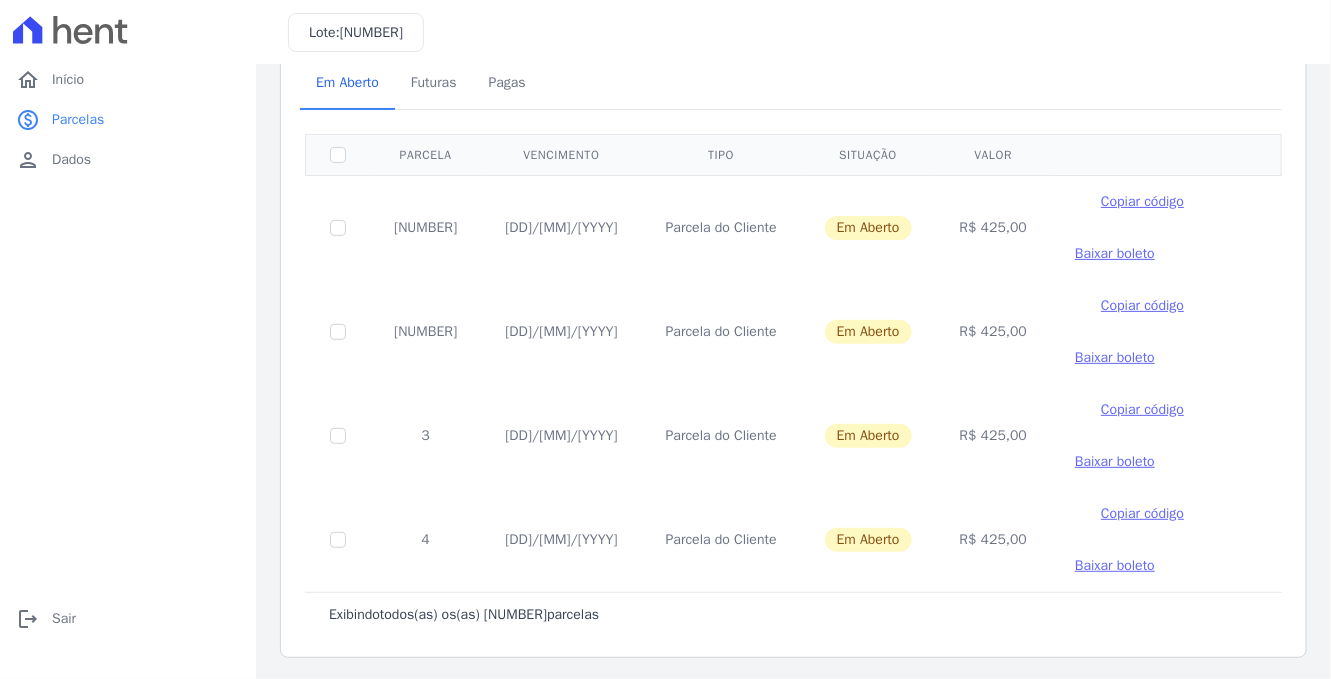 scroll, scrollTop: 98, scrollLeft: 0, axis: vertical 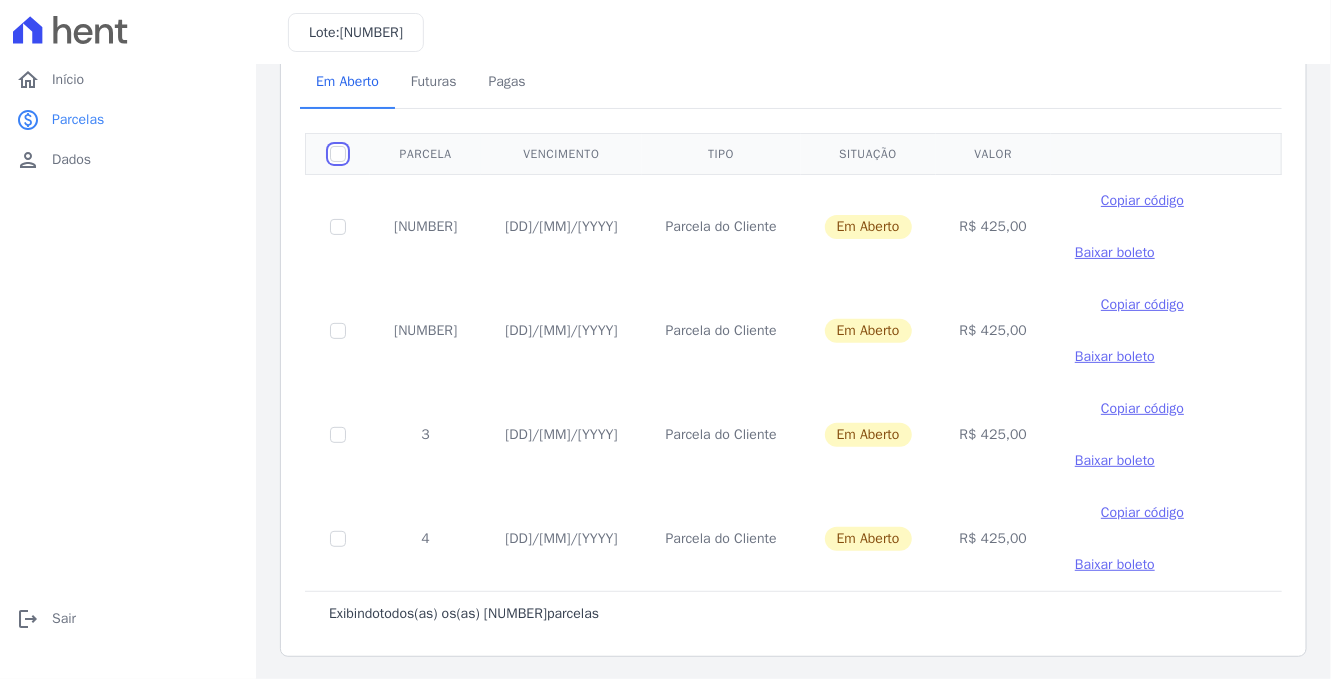 click at bounding box center [338, 154] 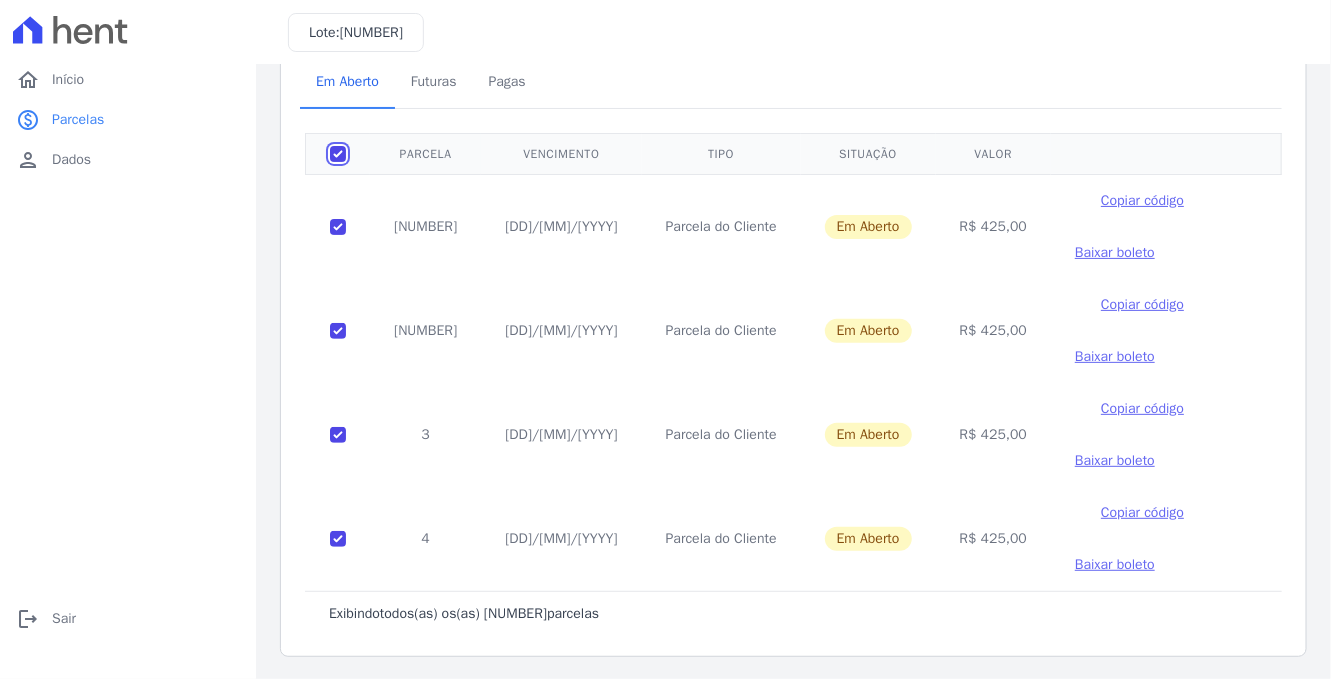 checkbox on "true" 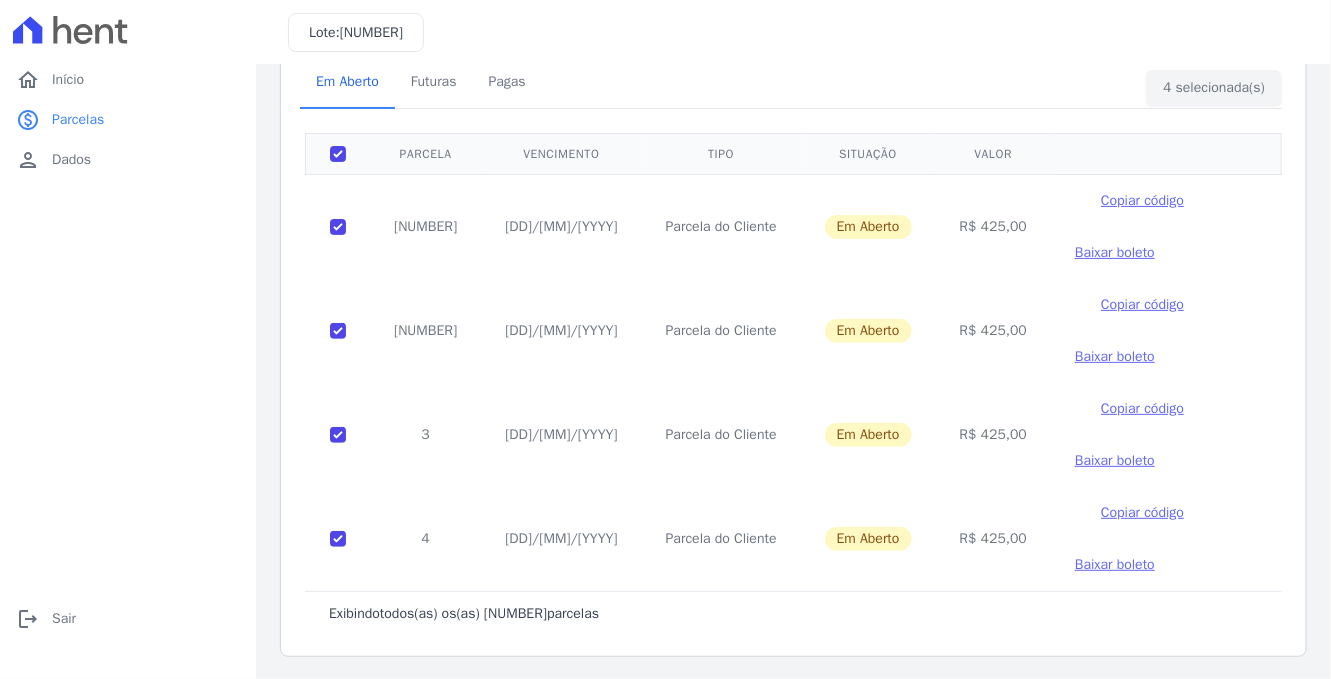 click on "Baixar boleto" at bounding box center (1115, 460) 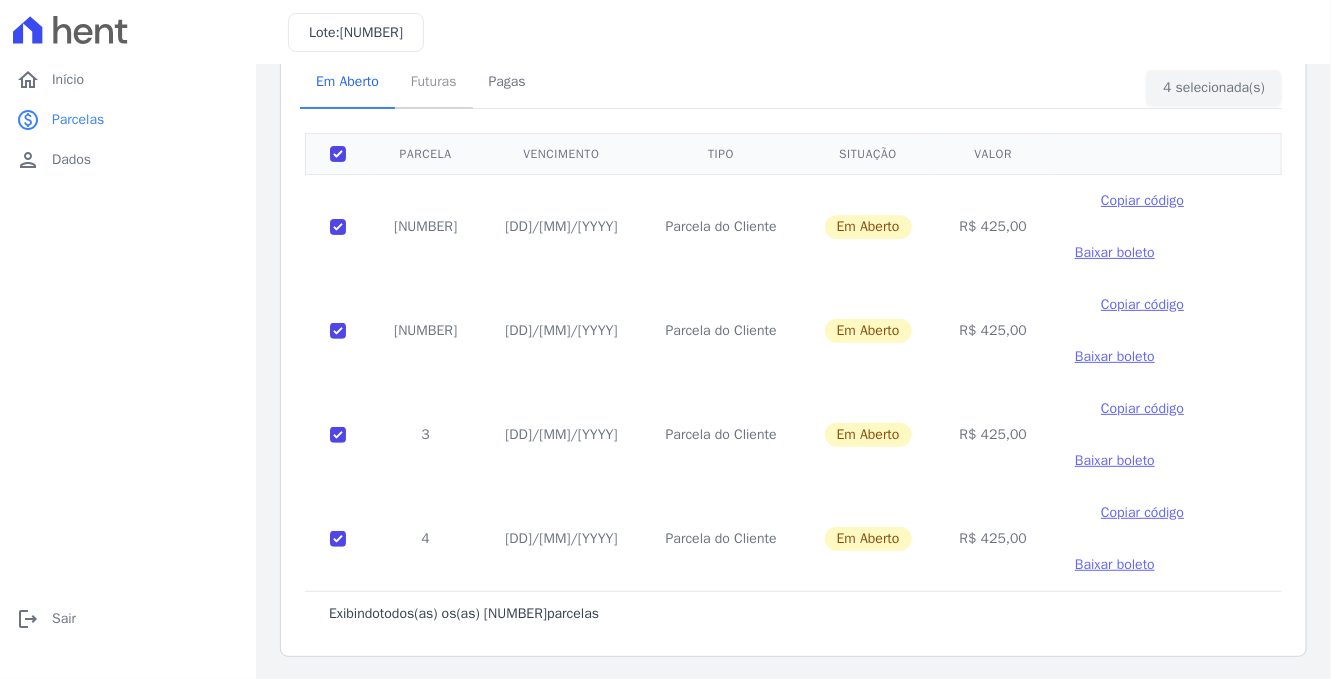 click on "Futuras" at bounding box center [434, 81] 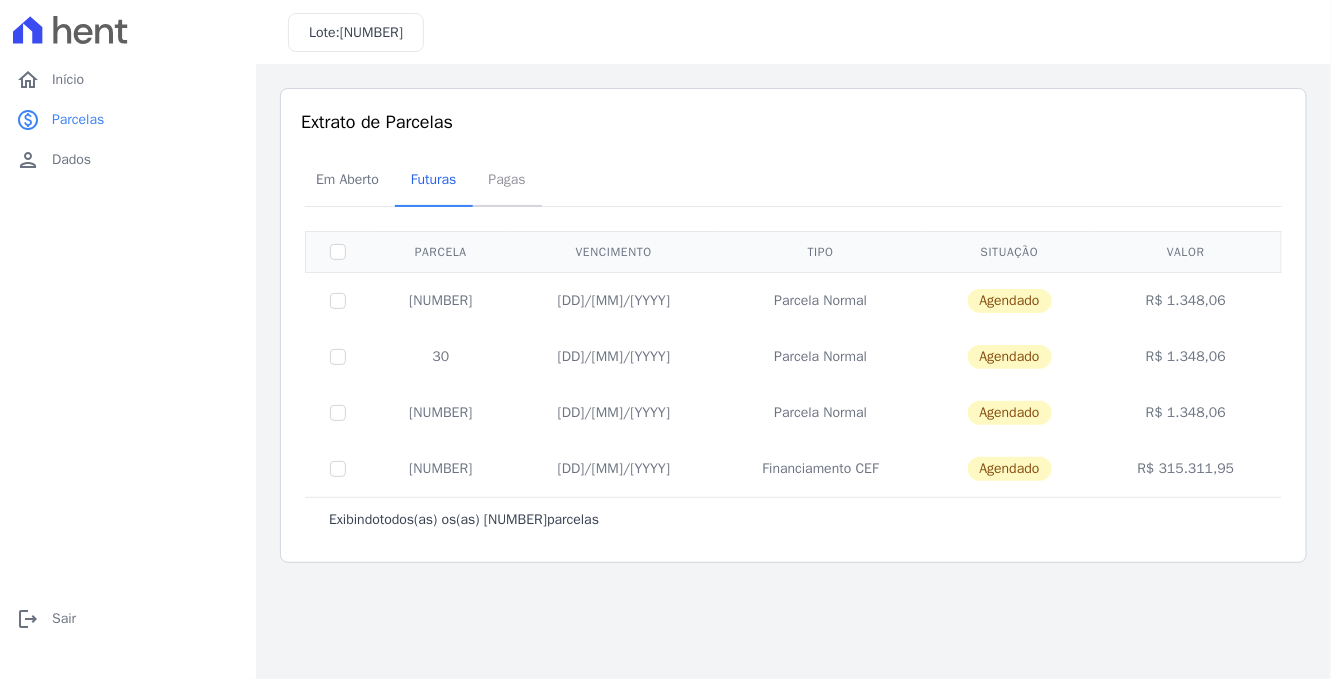 click on "Pagas" at bounding box center [507, 179] 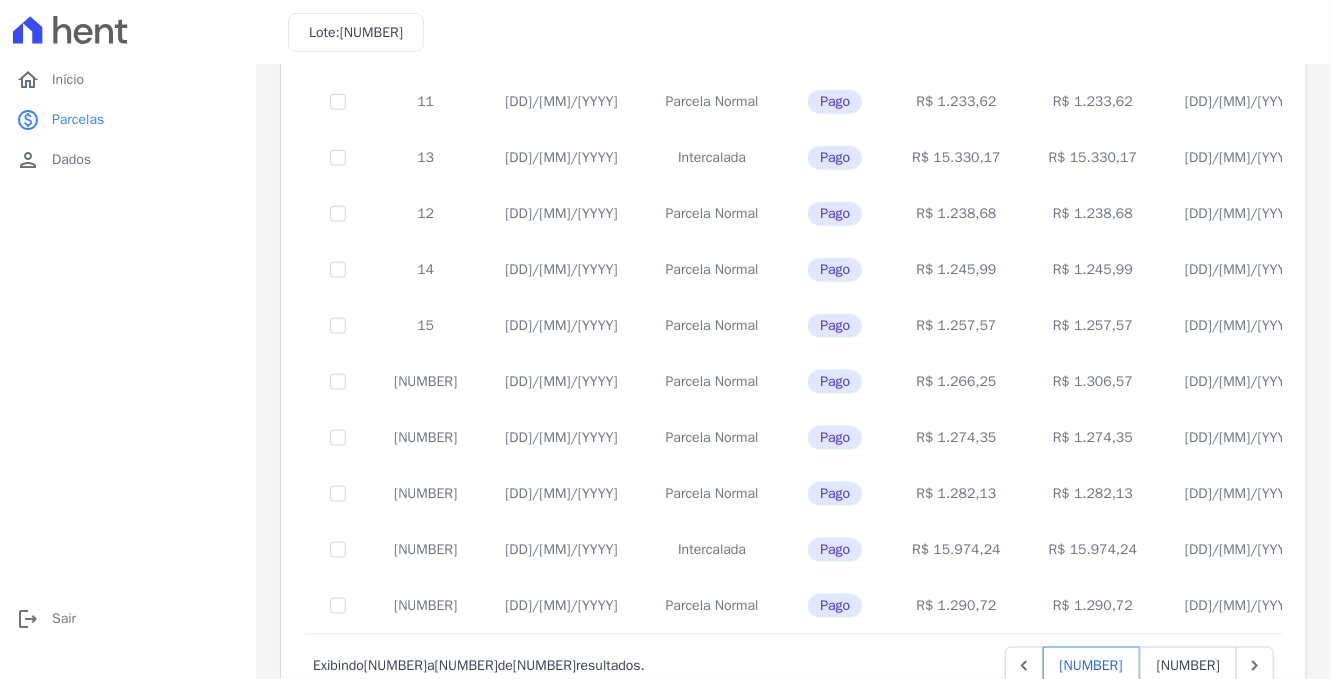 scroll, scrollTop: 843, scrollLeft: 0, axis: vertical 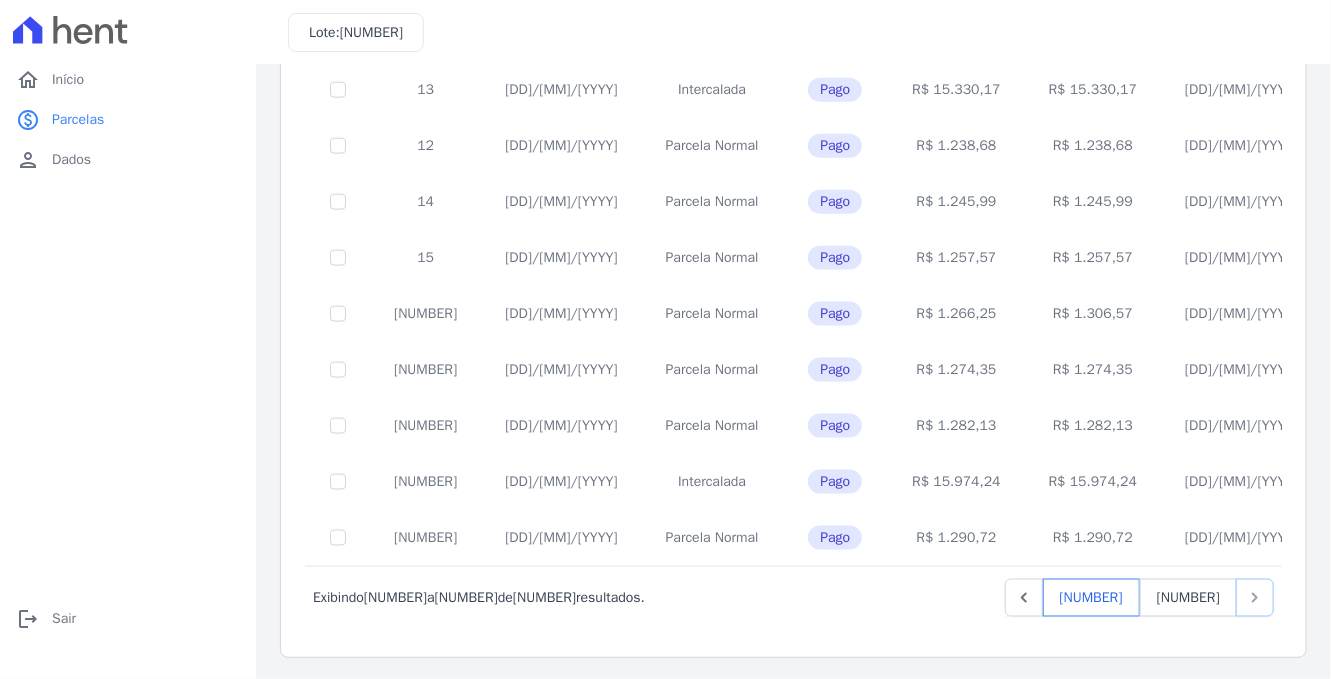 click 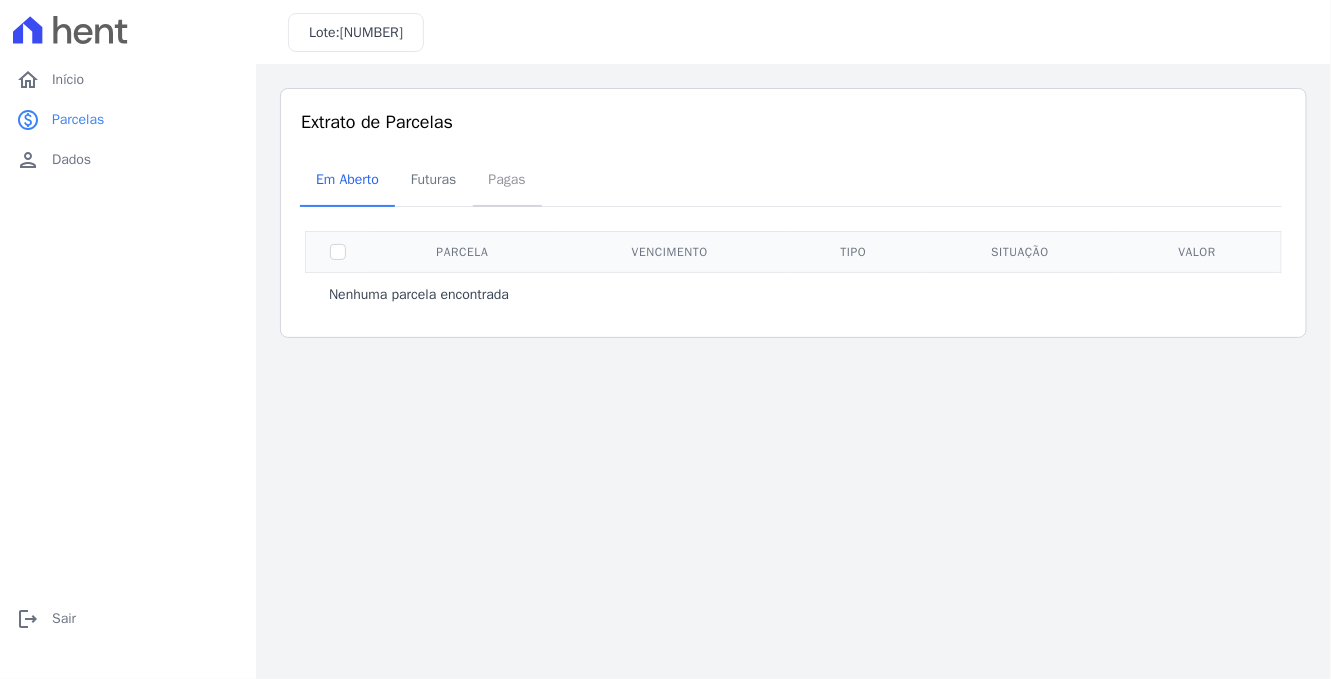 click on "Pagas" at bounding box center (507, 179) 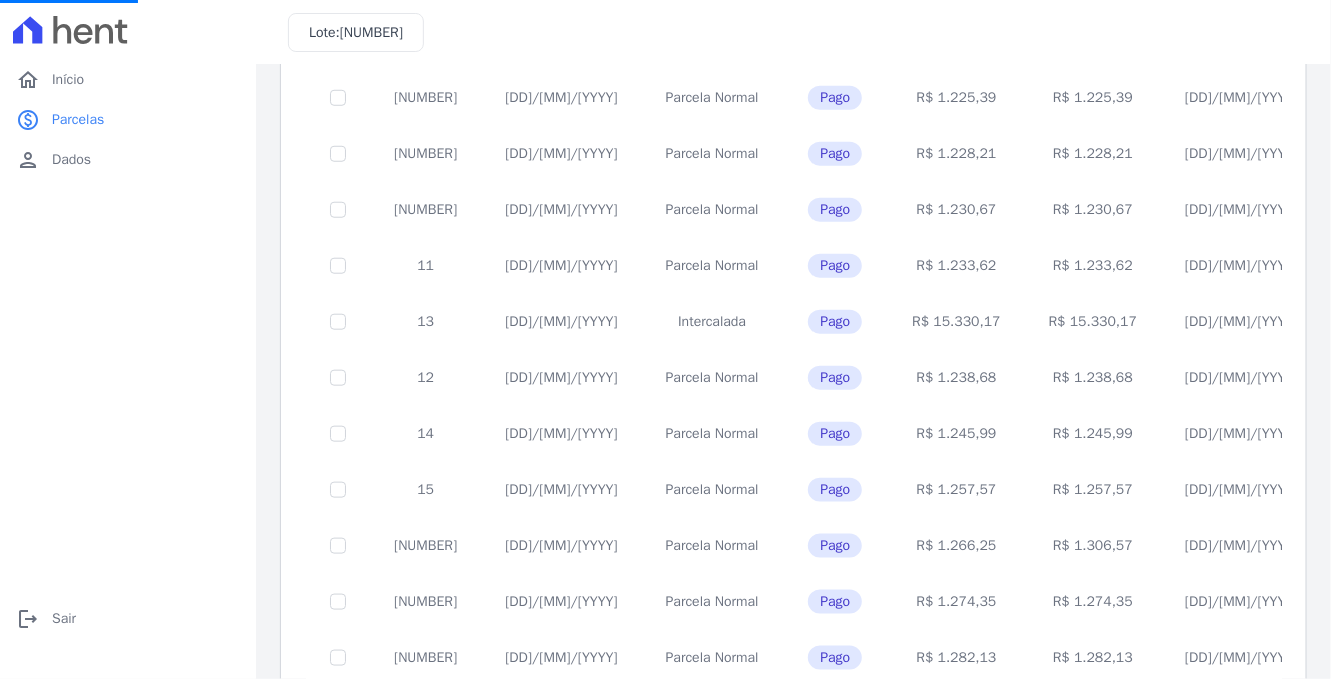 scroll, scrollTop: 843, scrollLeft: 0, axis: vertical 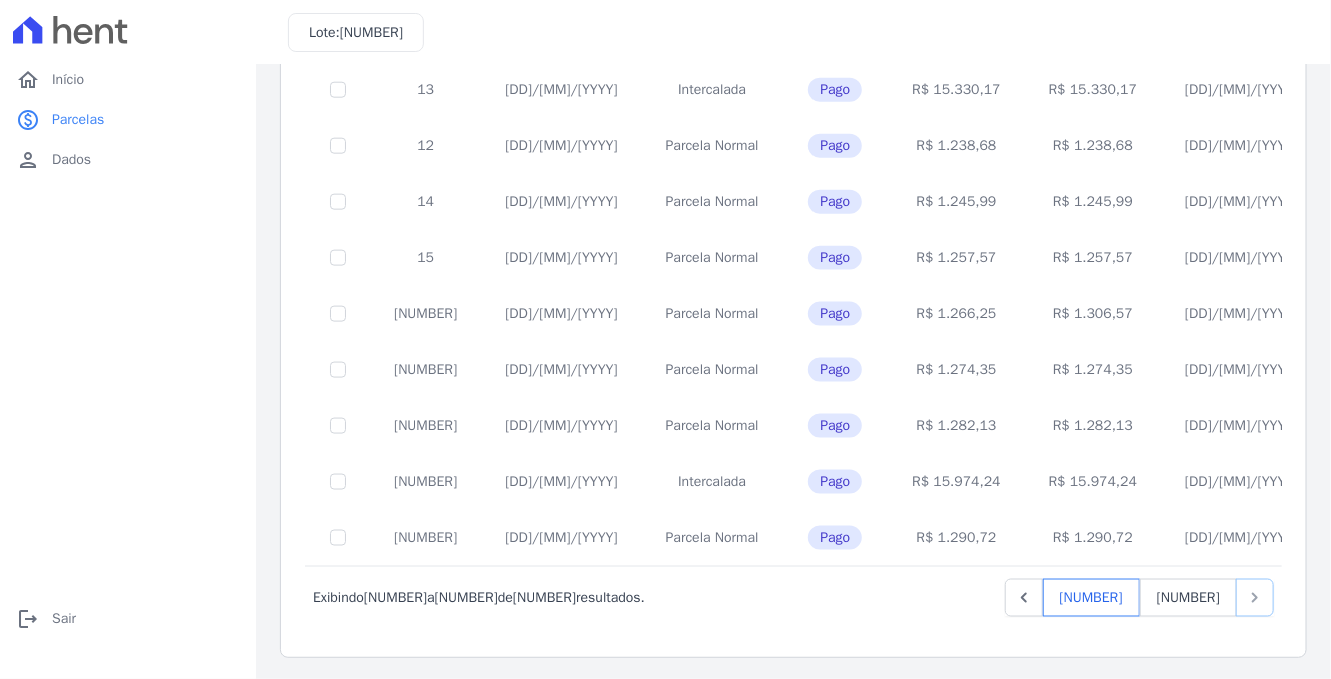click 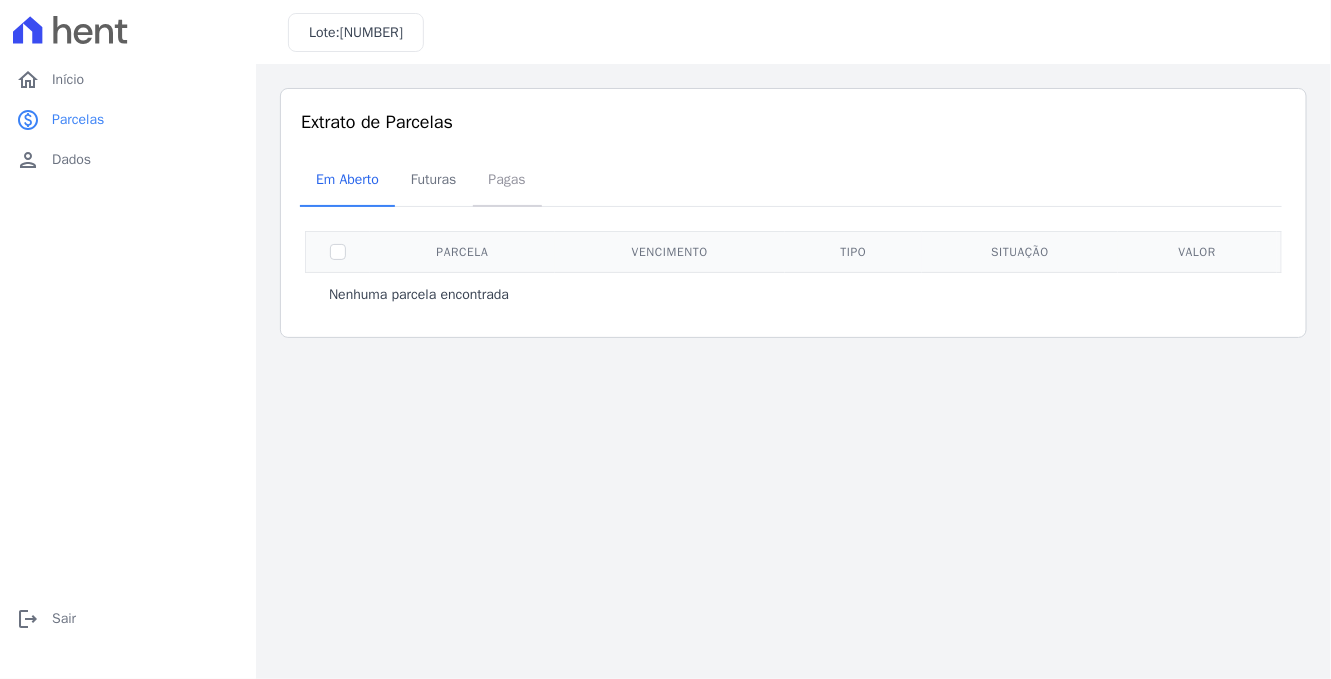click on "Pagas" at bounding box center [507, 179] 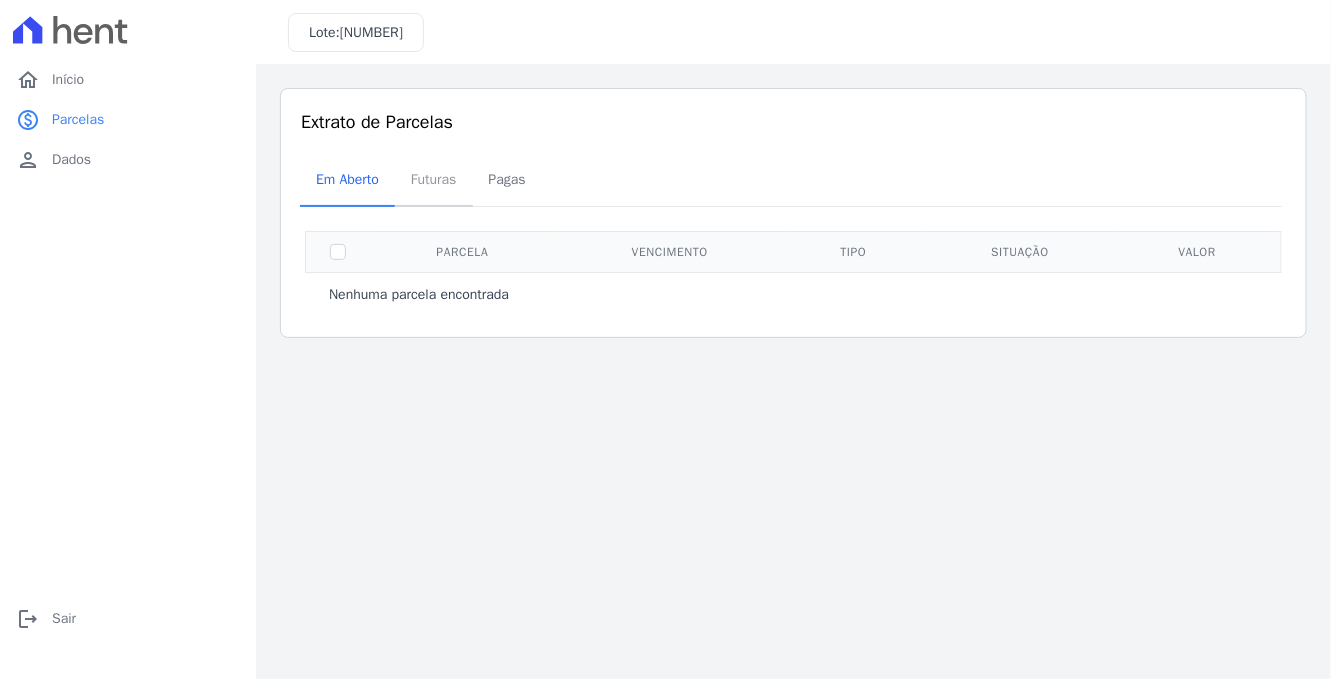 click on "Futuras" at bounding box center (434, 179) 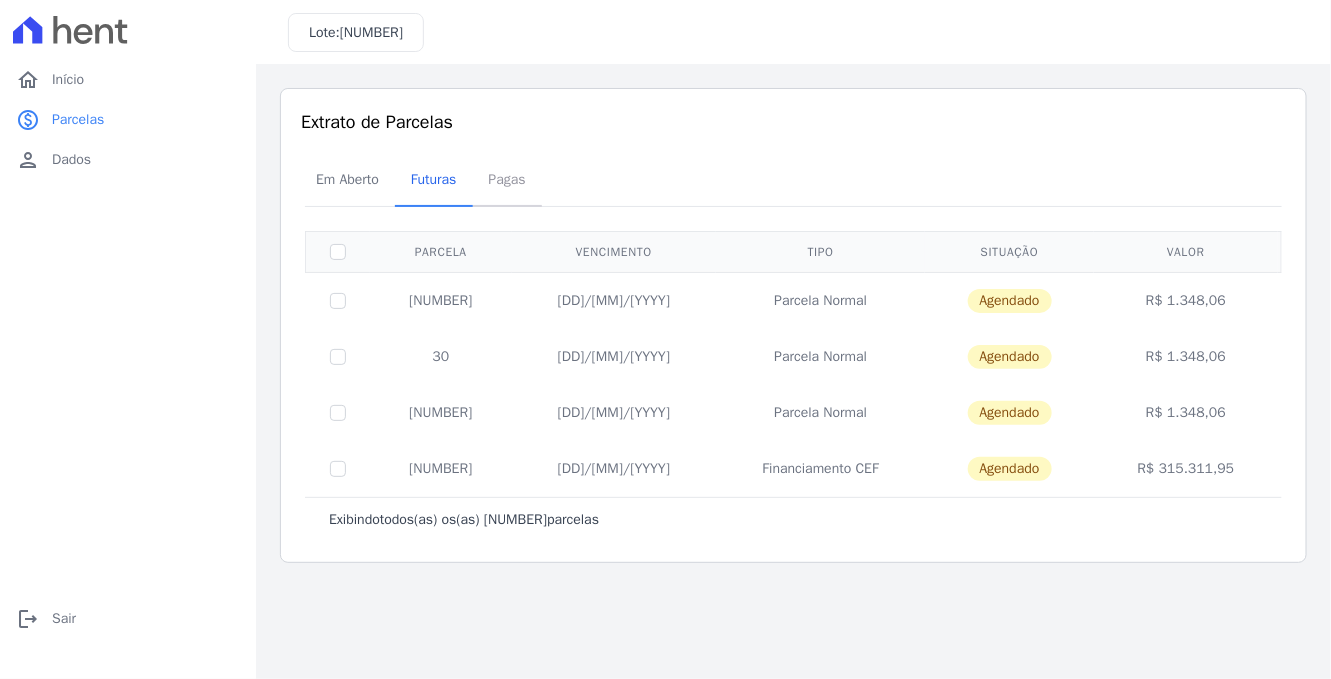 click on "Pagas" at bounding box center [507, 179] 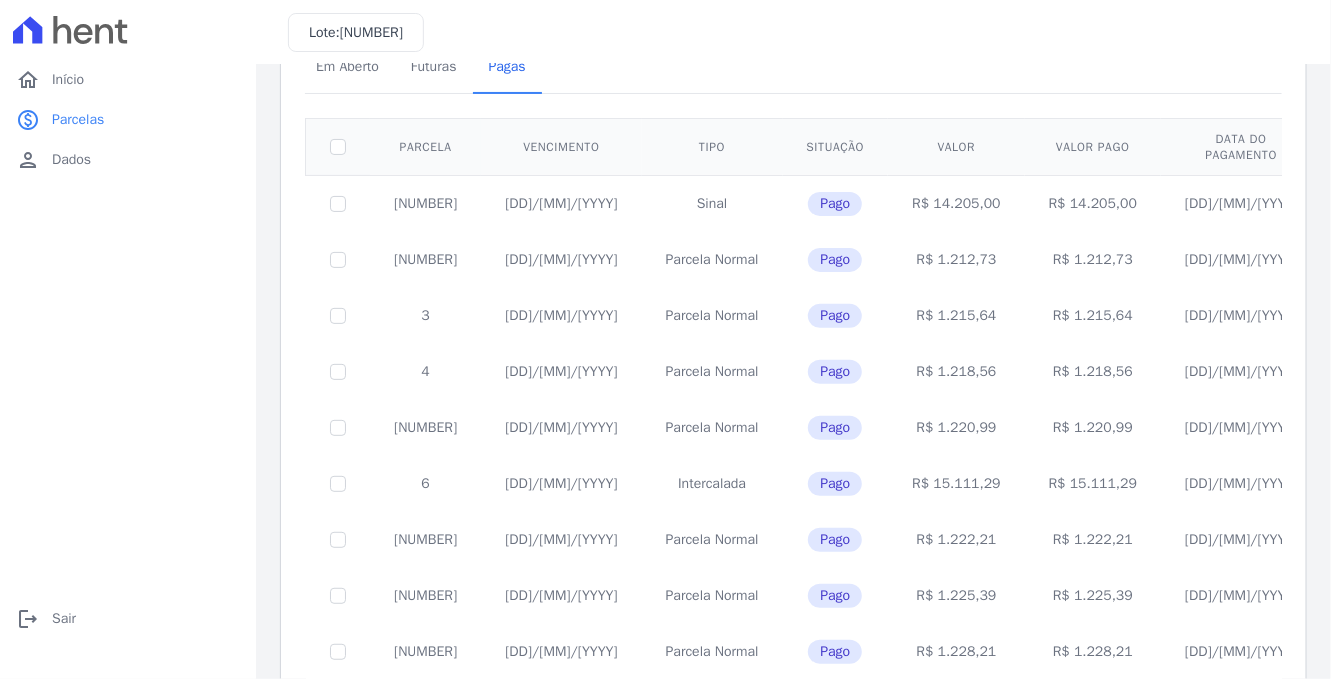 scroll, scrollTop: 0, scrollLeft: 0, axis: both 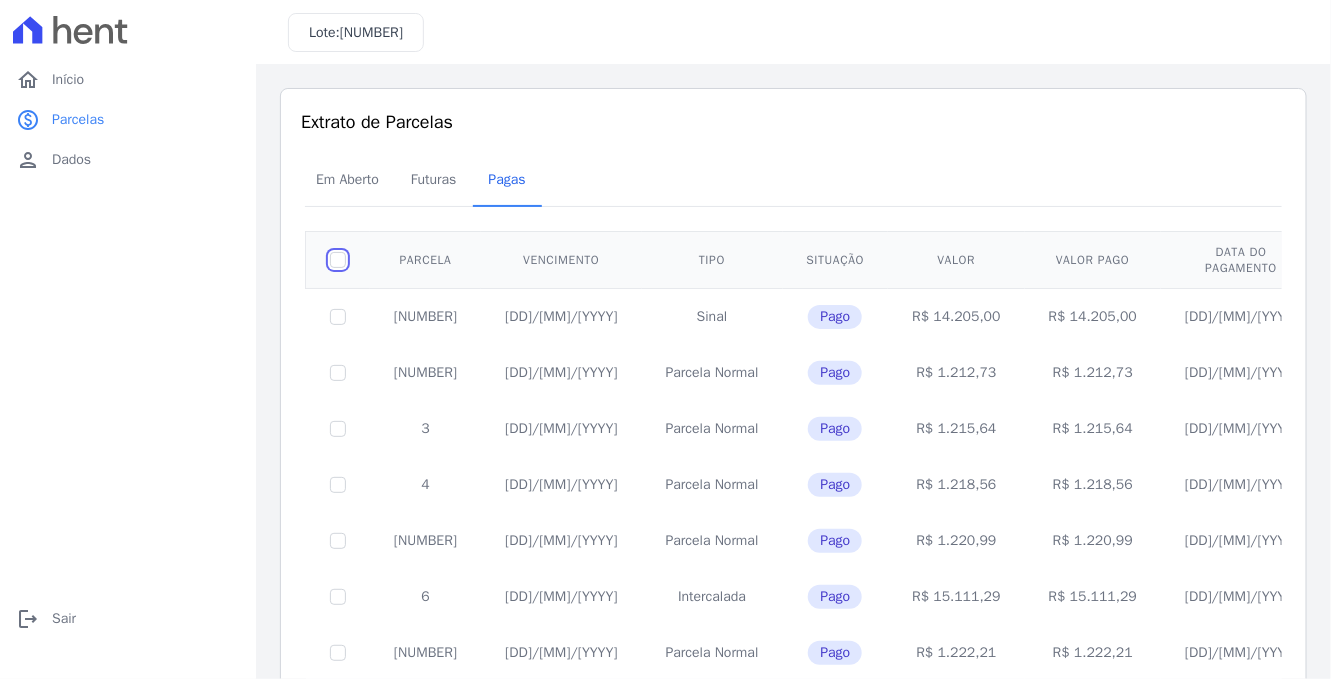 click at bounding box center [338, 260] 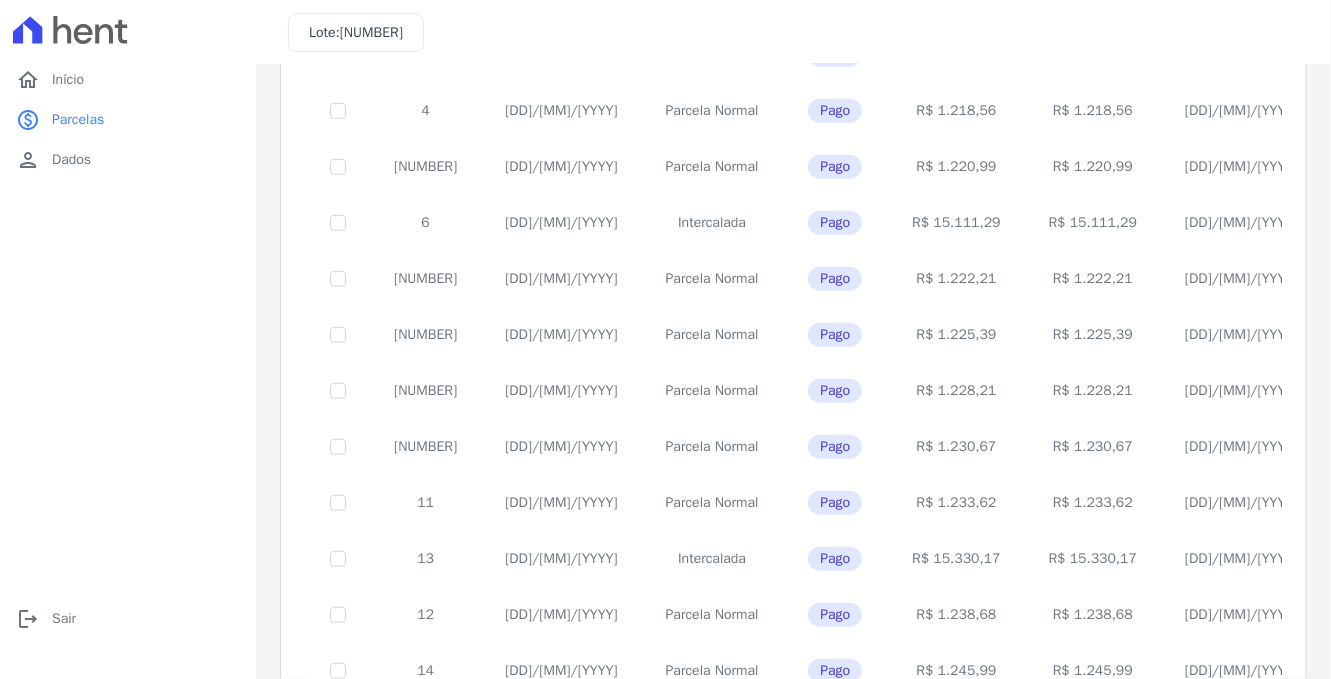 scroll, scrollTop: 399, scrollLeft: 0, axis: vertical 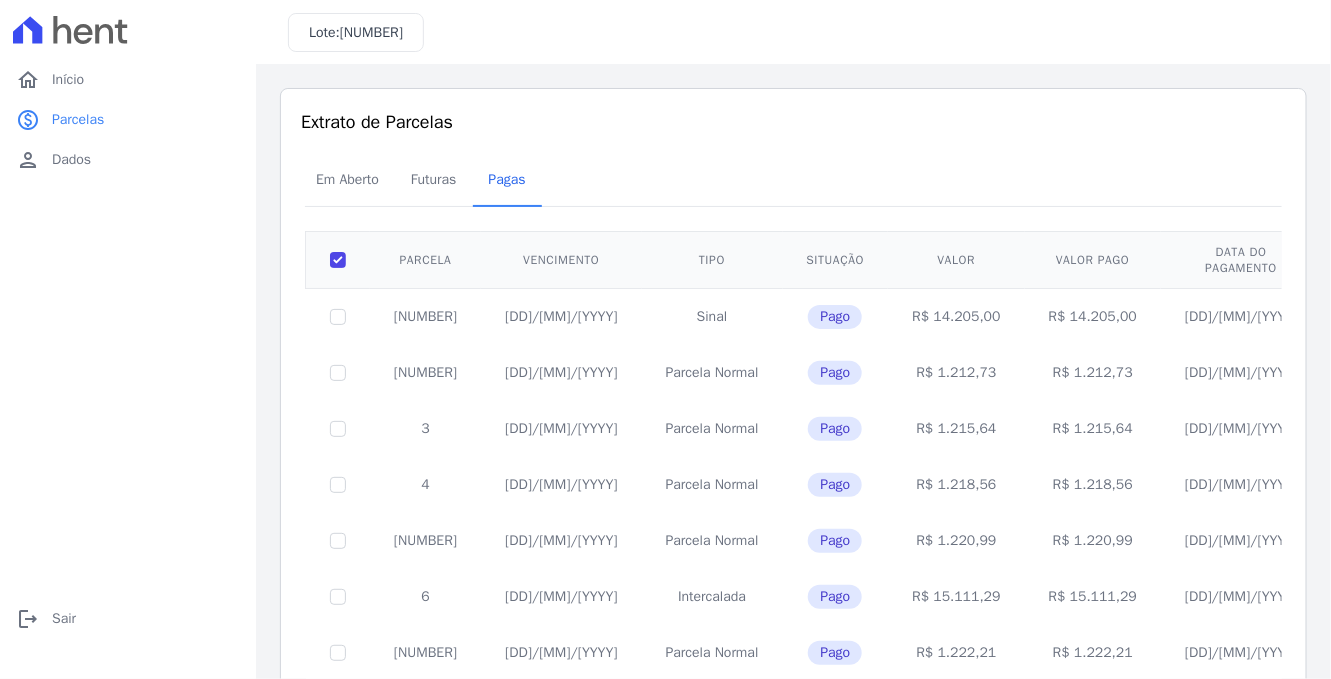 click on "[NUMBER]" at bounding box center (371, 32) 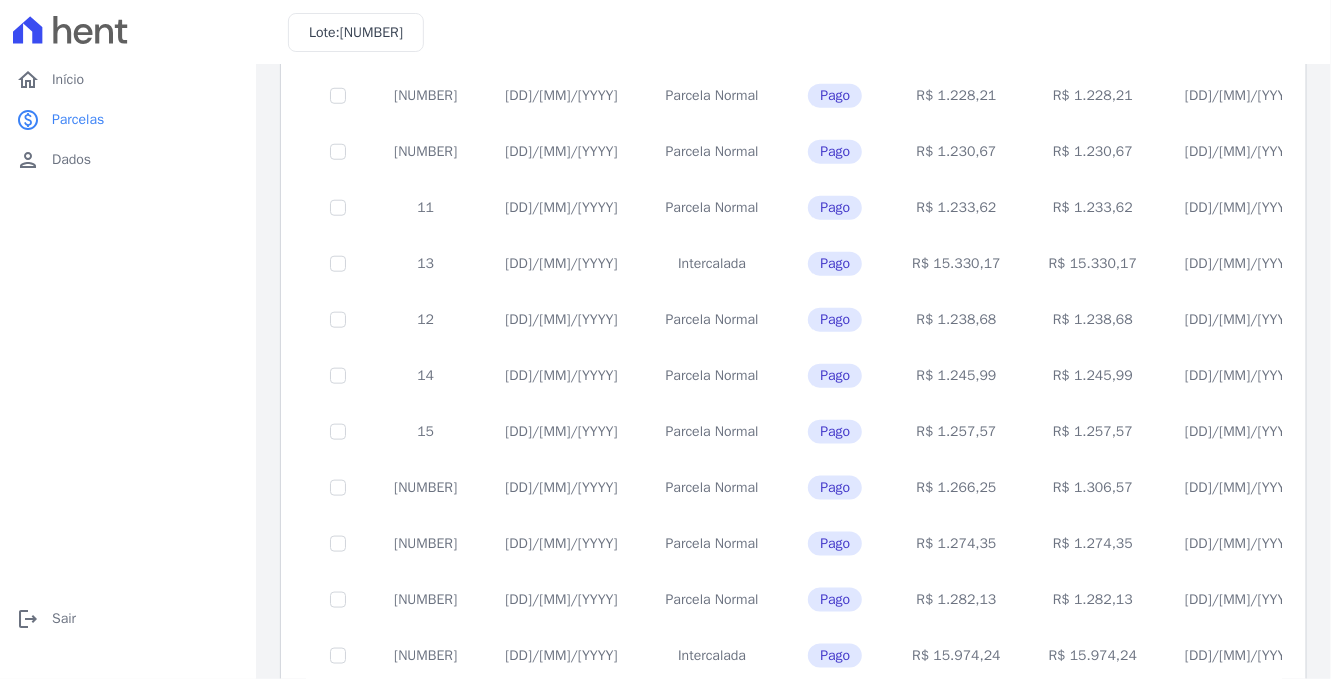 scroll, scrollTop: 843, scrollLeft: 0, axis: vertical 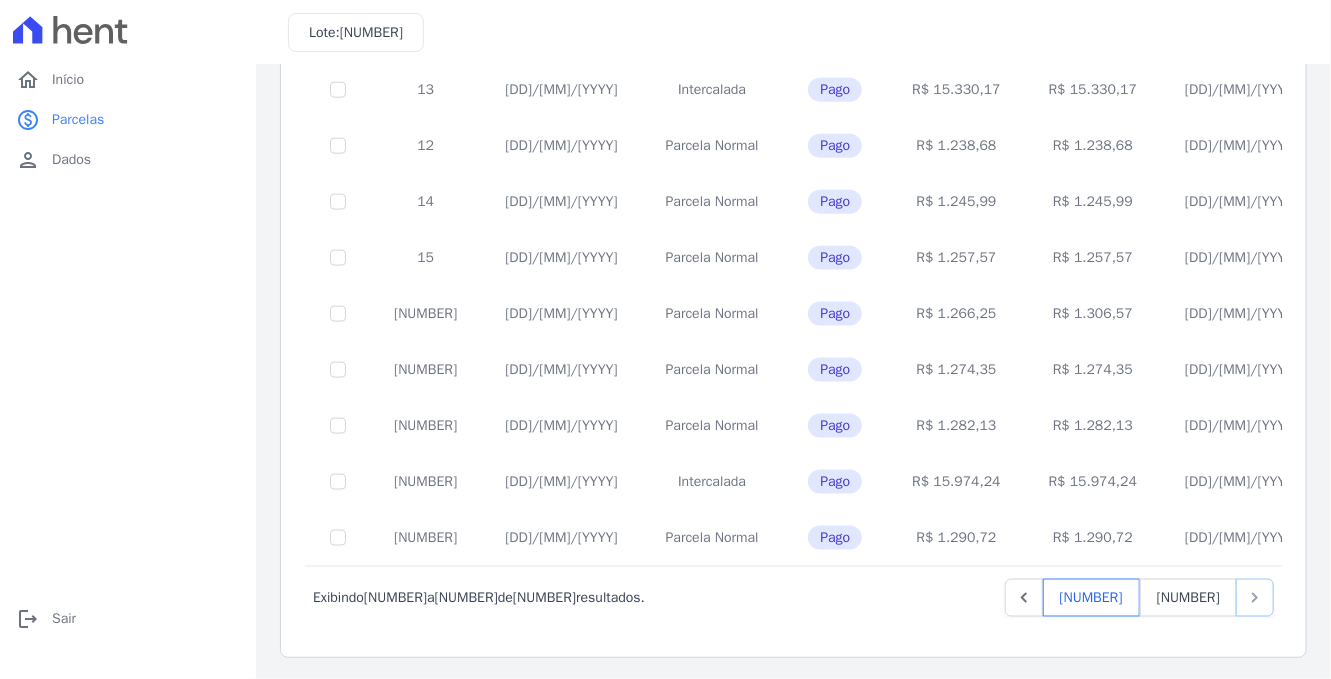 click at bounding box center [1255, 598] 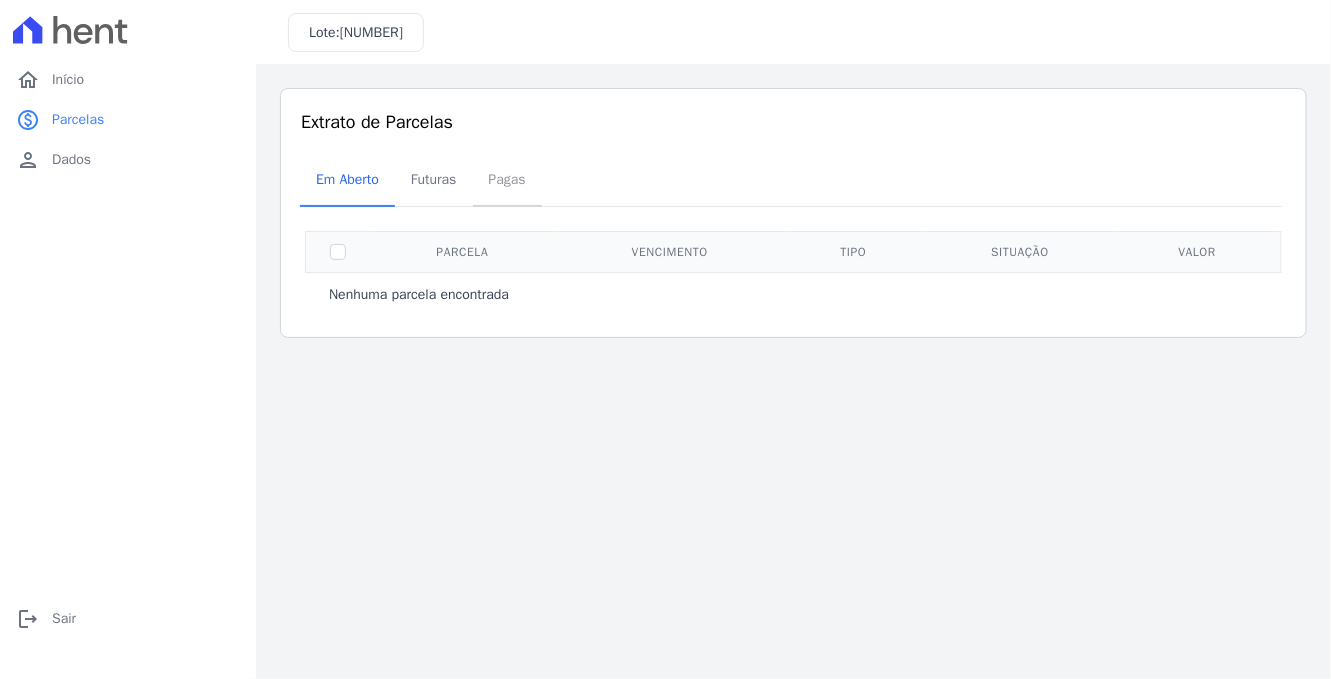 click on "Pagas" at bounding box center (507, 179) 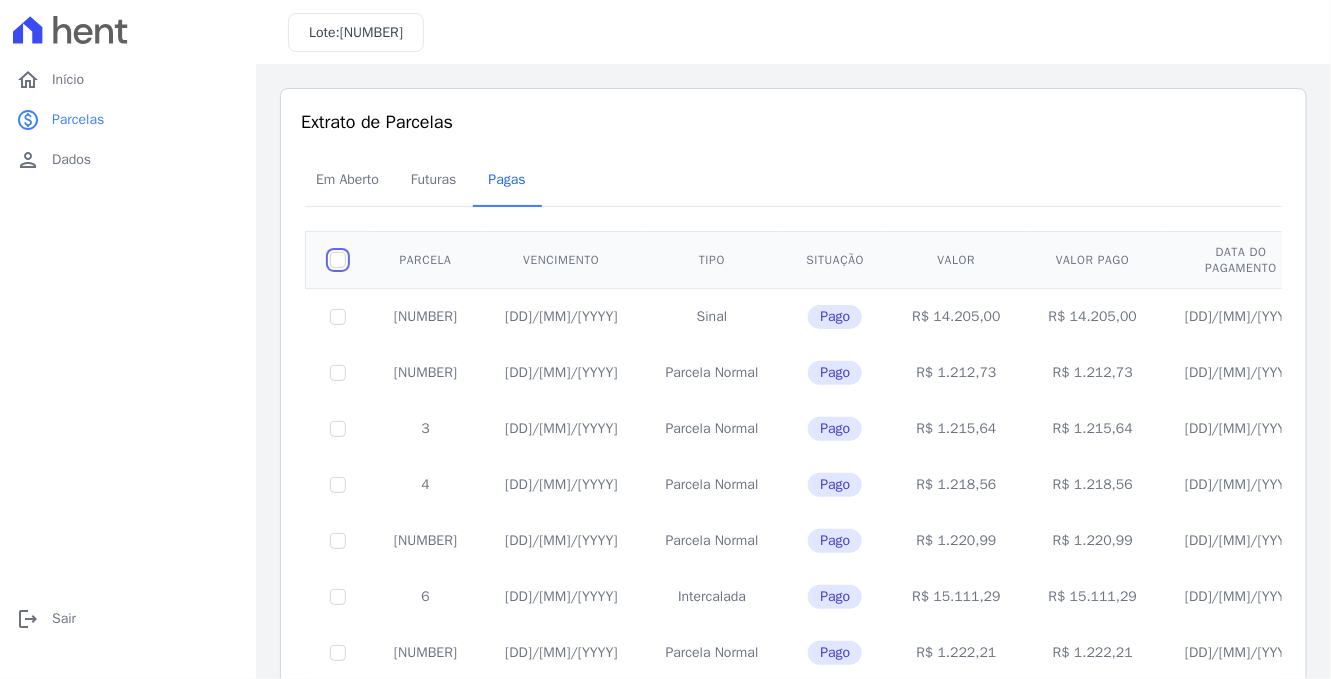 click at bounding box center [338, 260] 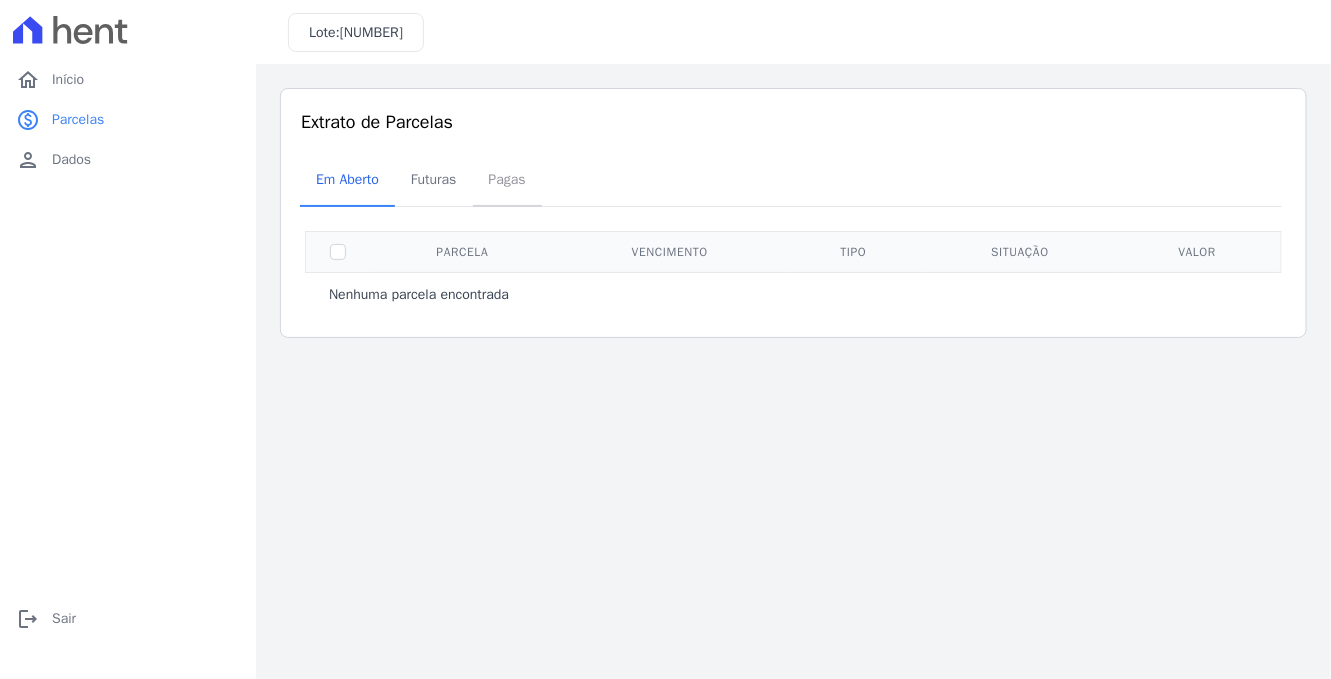 click on "Pagas" at bounding box center (507, 179) 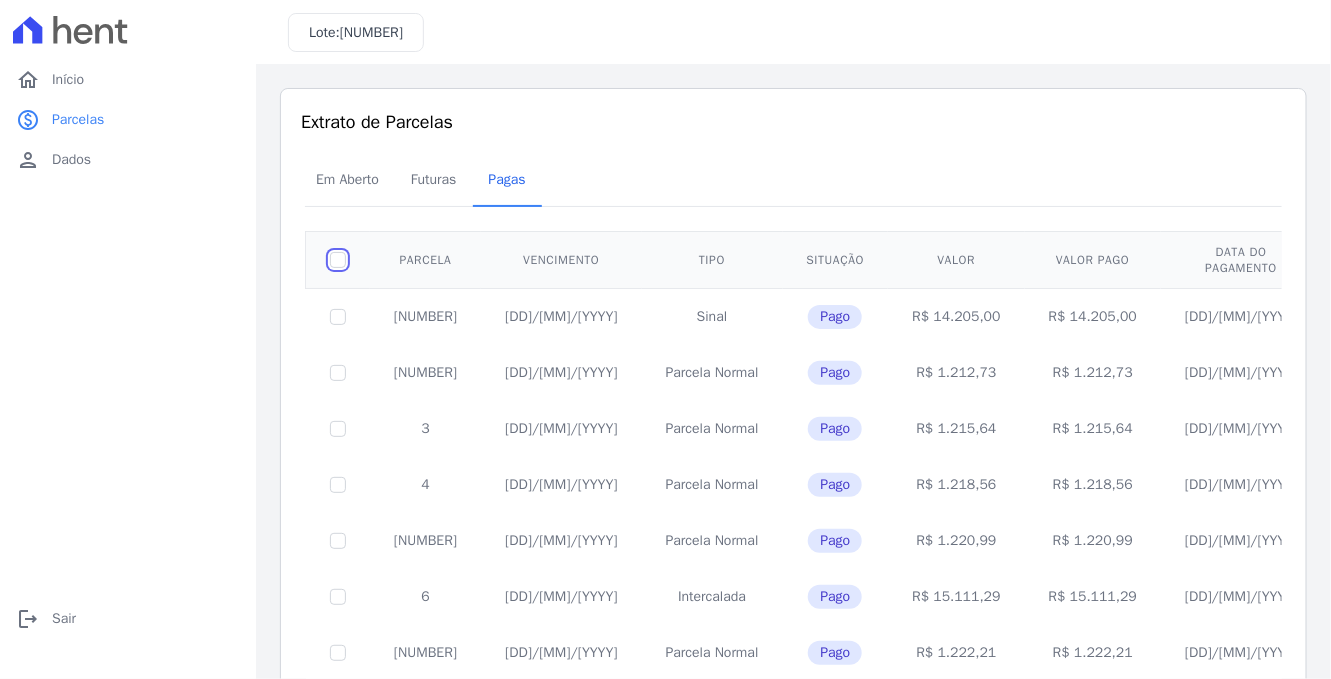 click at bounding box center [338, 260] 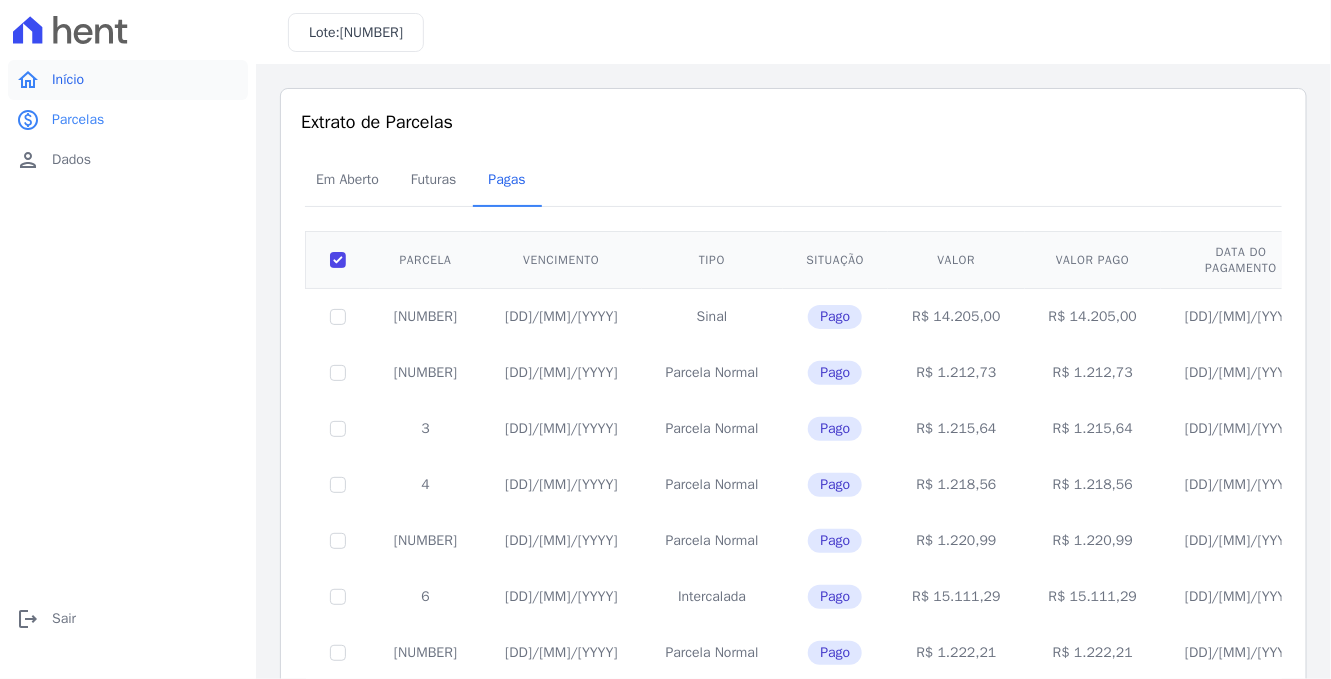 click on "Início" at bounding box center (68, 80) 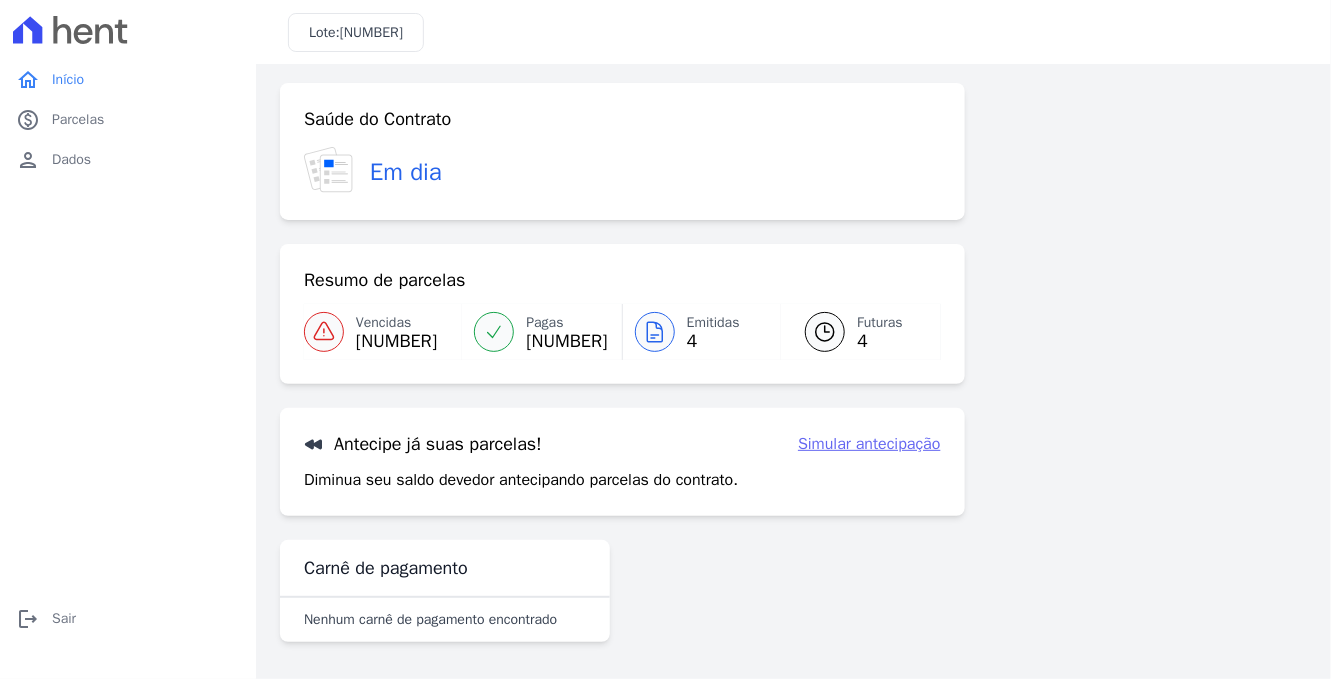 scroll, scrollTop: 7, scrollLeft: 0, axis: vertical 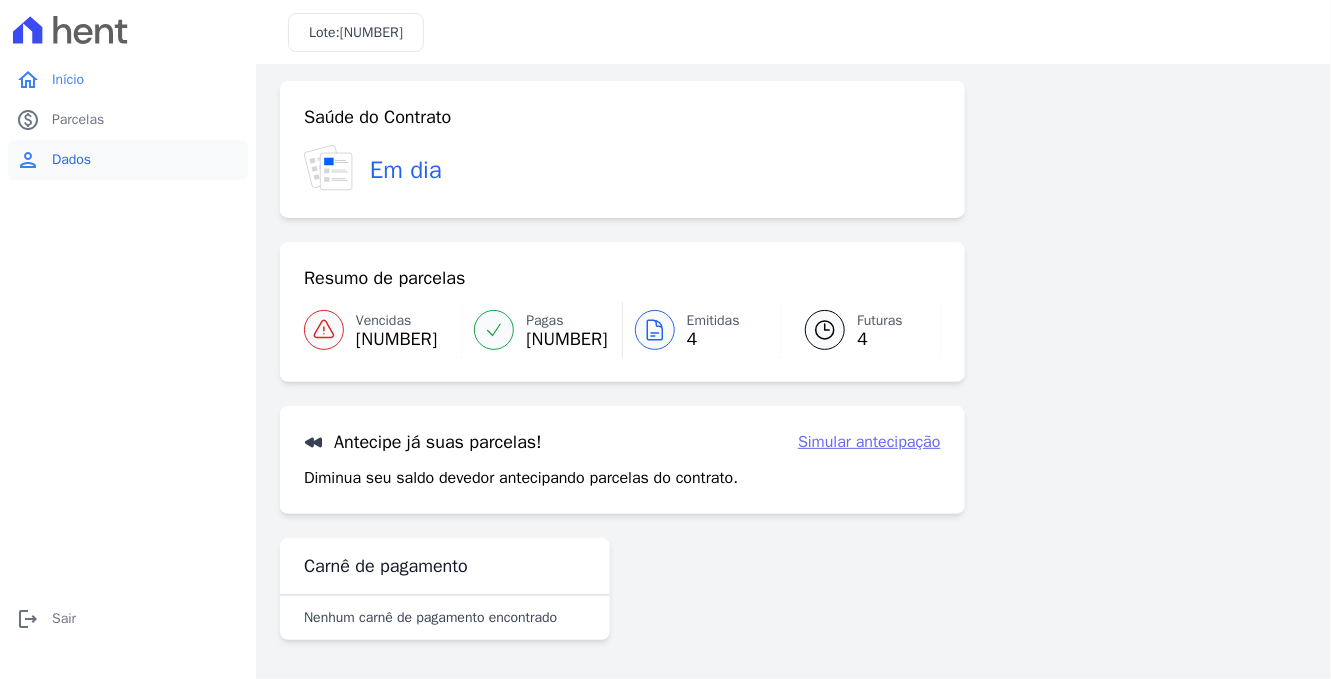 click on "Dados" at bounding box center [71, 160] 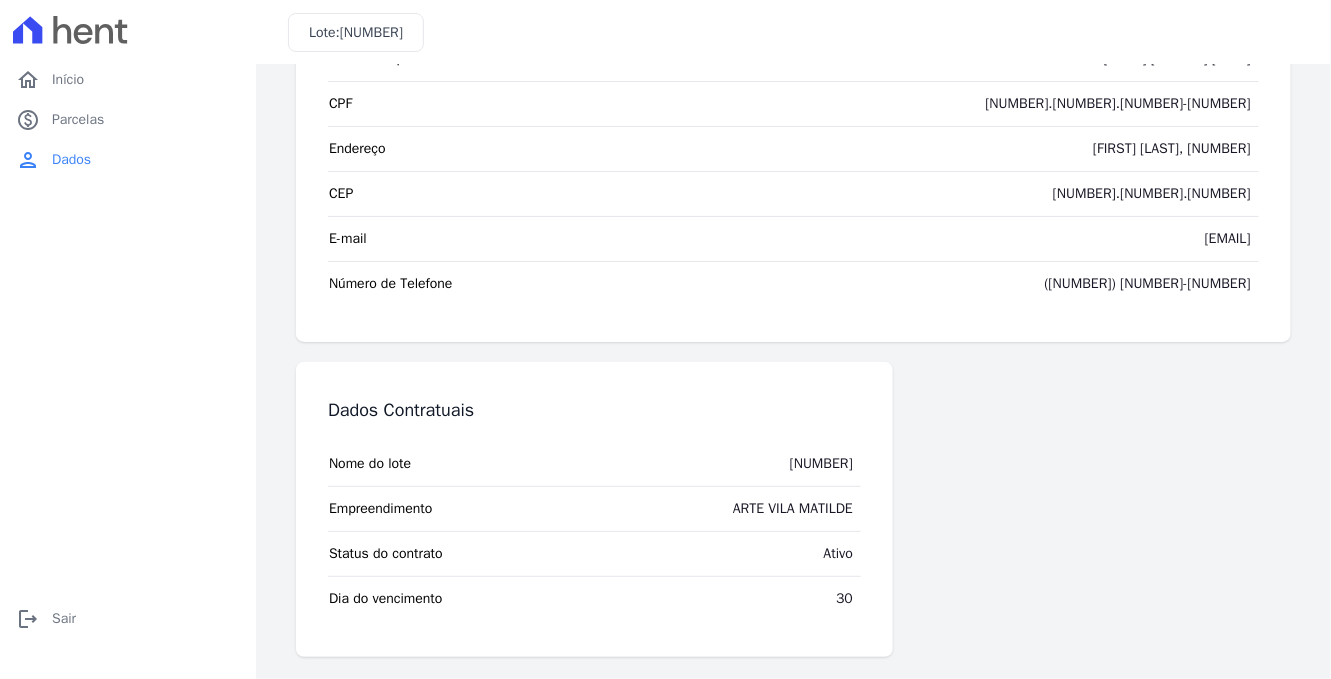 scroll, scrollTop: 0, scrollLeft: 0, axis: both 